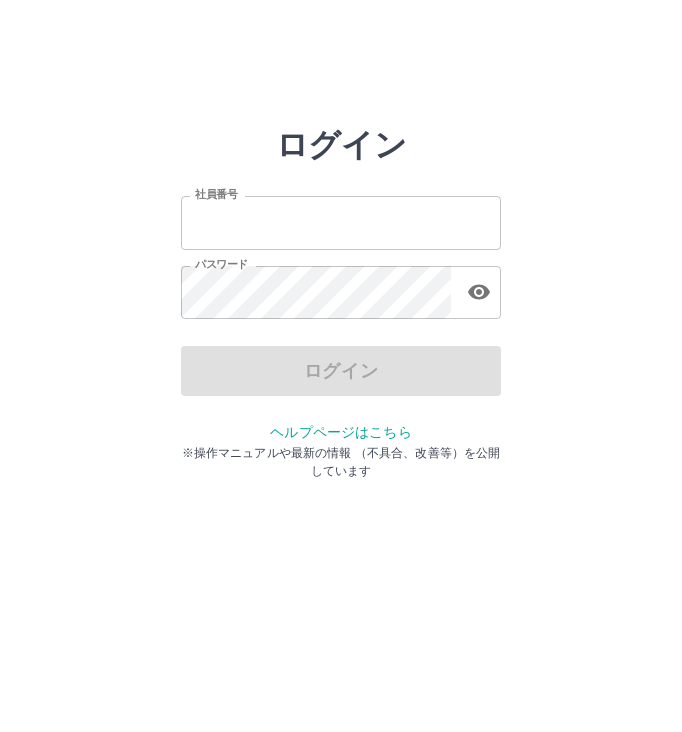 scroll, scrollTop: 0, scrollLeft: 0, axis: both 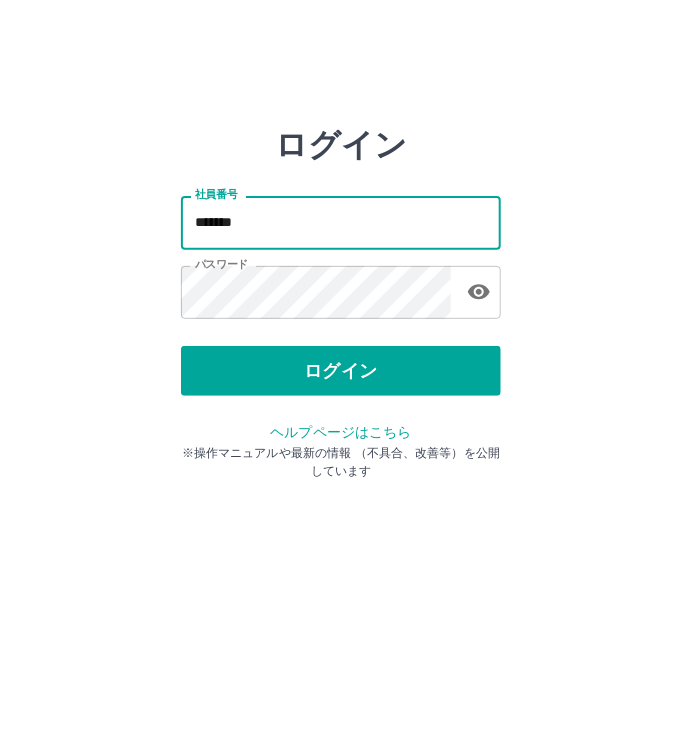 click on "*******" at bounding box center [341, 222] 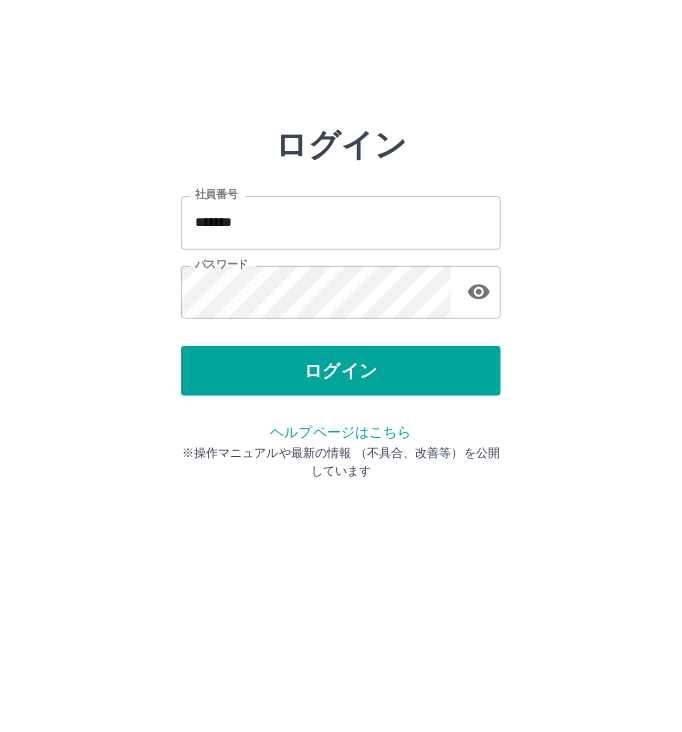 drag, startPoint x: 344, startPoint y: 478, endPoint x: 366, endPoint y: 527, distance: 53.712196 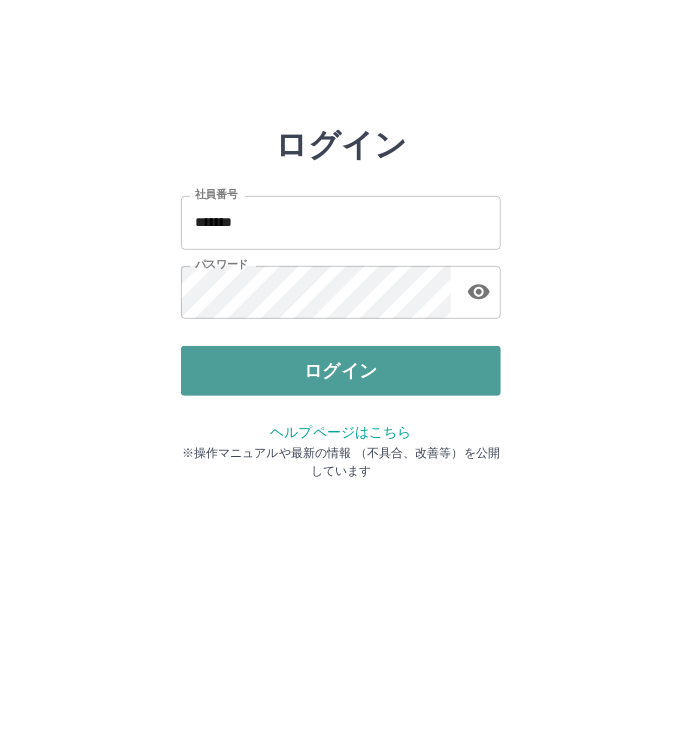 click on "ログイン" at bounding box center (341, 371) 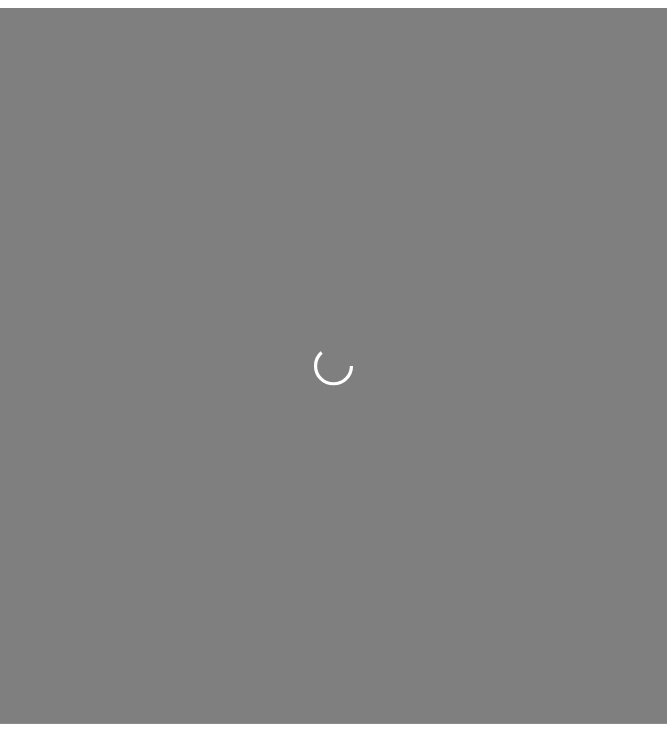 scroll, scrollTop: 0, scrollLeft: 0, axis: both 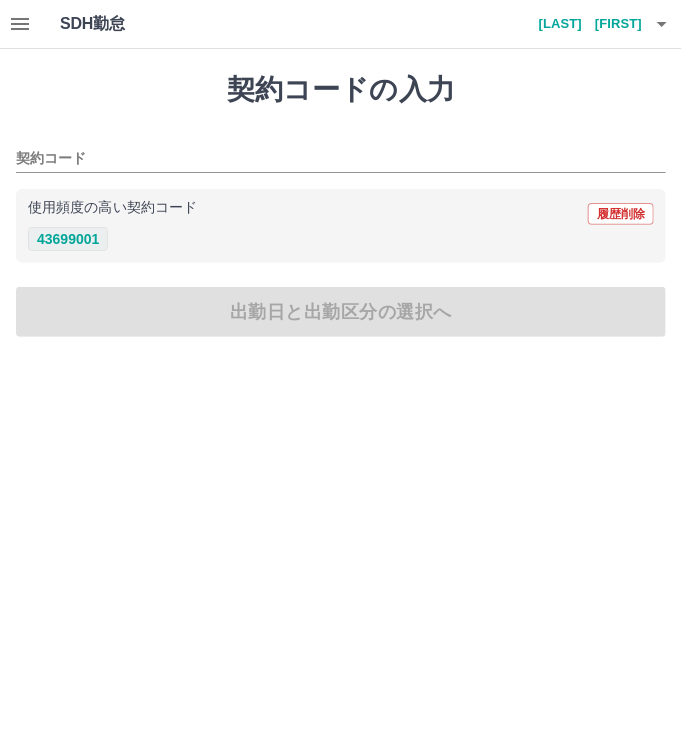 click on "43699001" at bounding box center (68, 239) 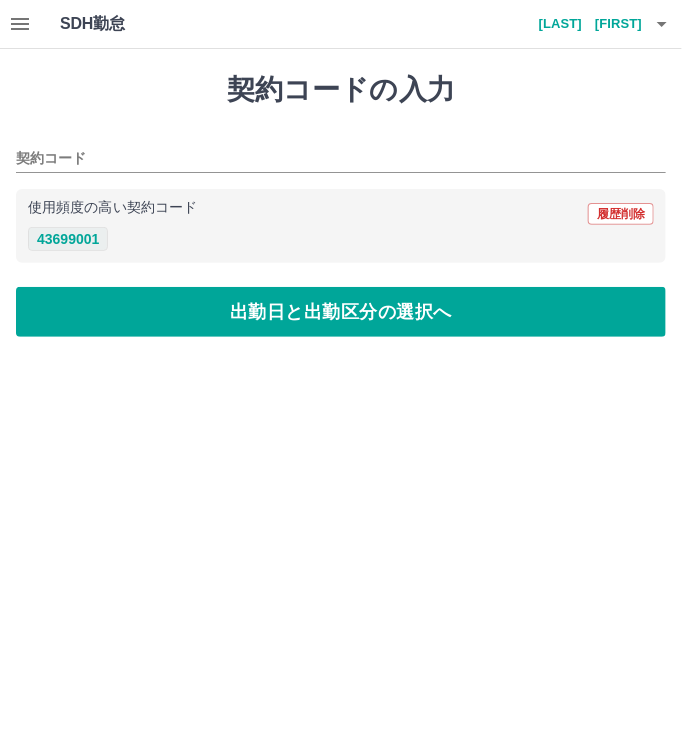 type on "********" 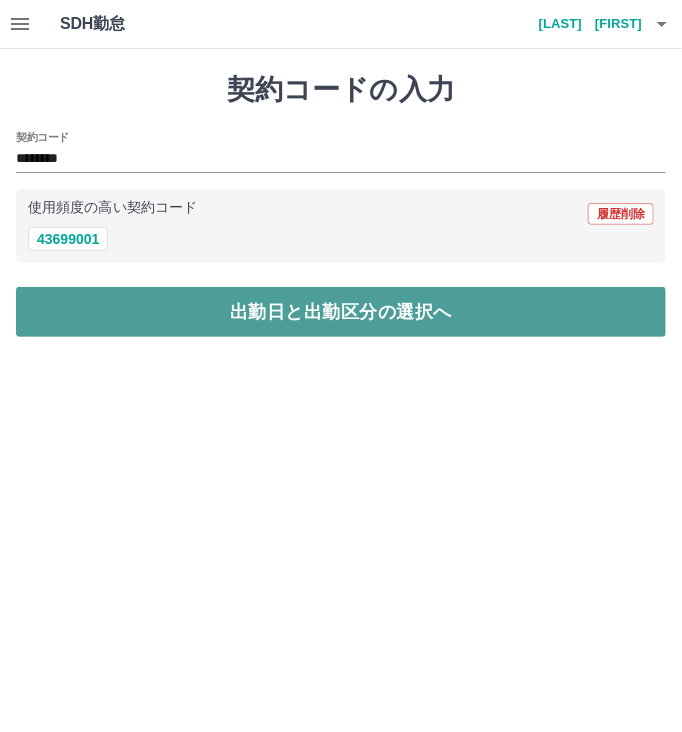 click on "出勤日と出勤区分の選択へ" at bounding box center [341, 312] 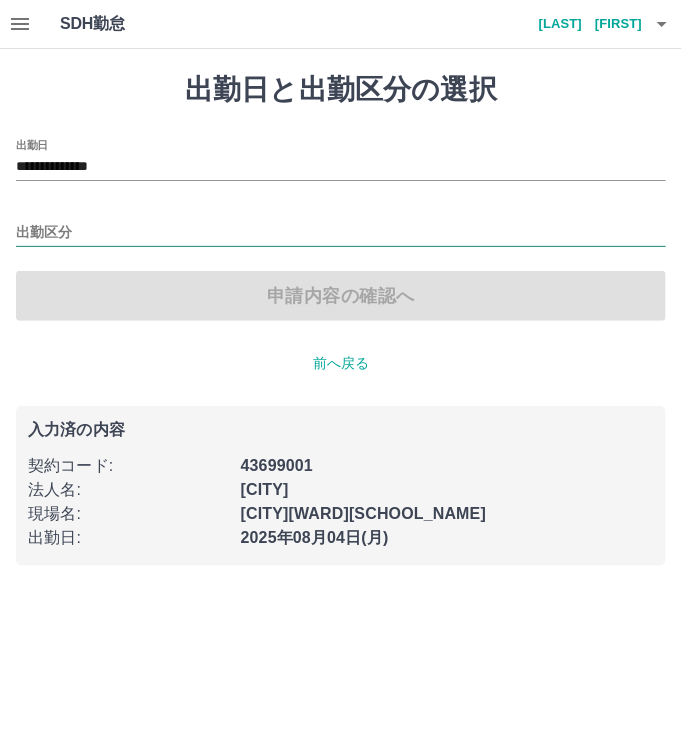 click on "出勤区分" at bounding box center [341, 233] 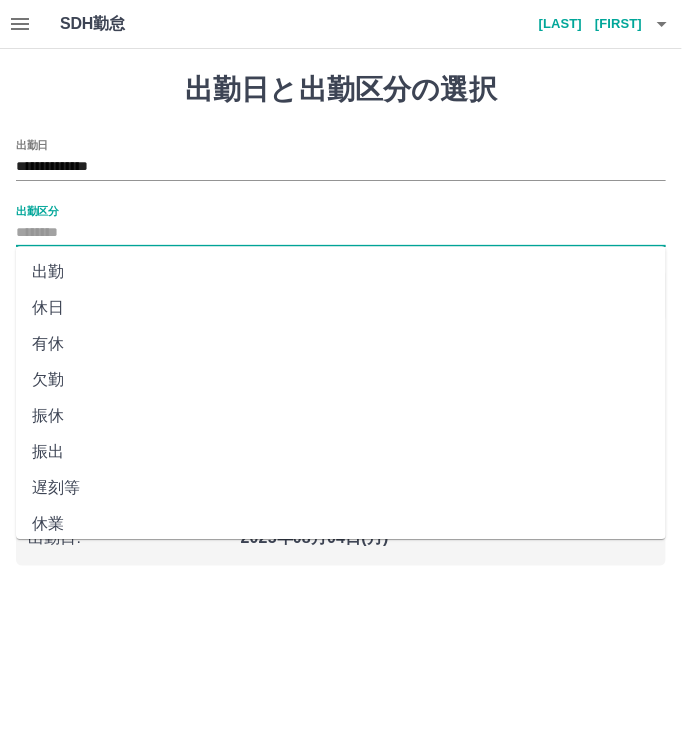 click on "出勤" at bounding box center (341, 272) 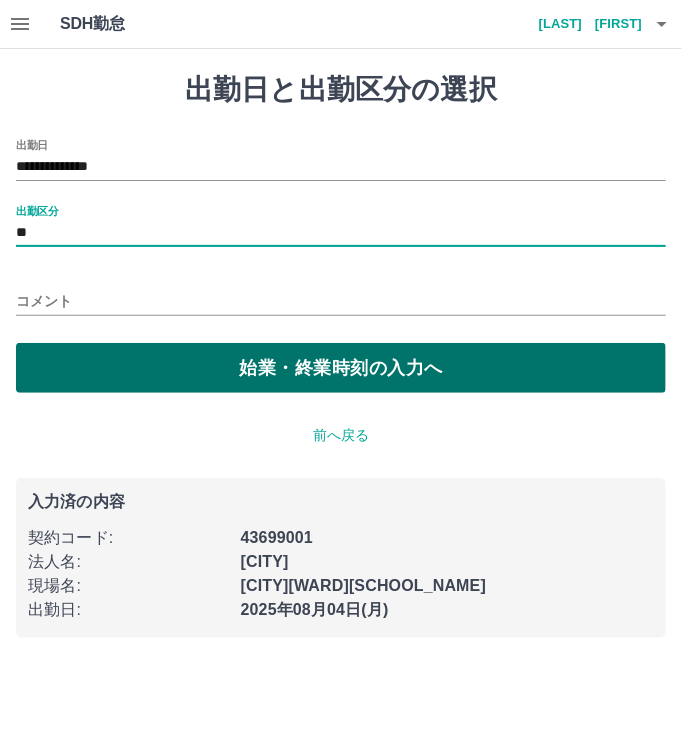 click on "始業・終業時刻の入力へ" at bounding box center (341, 368) 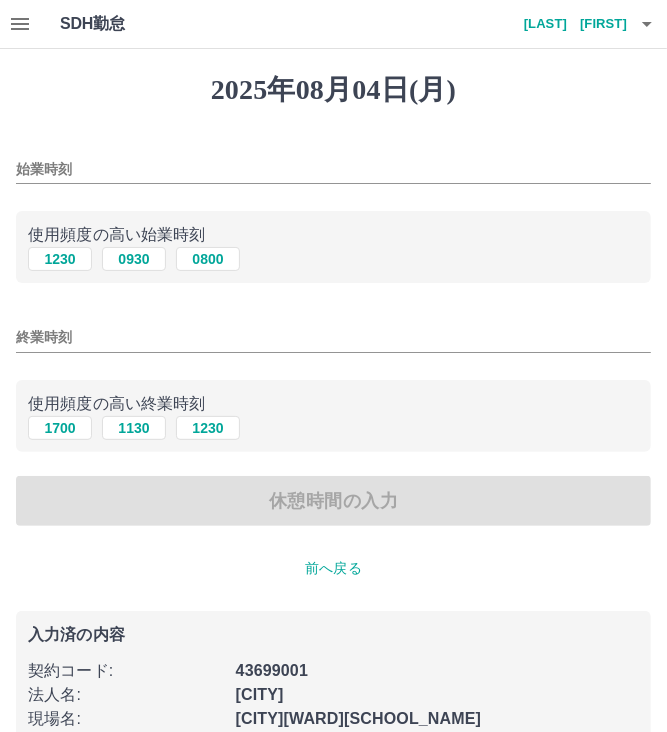 click on "始業時刻" at bounding box center [333, 169] 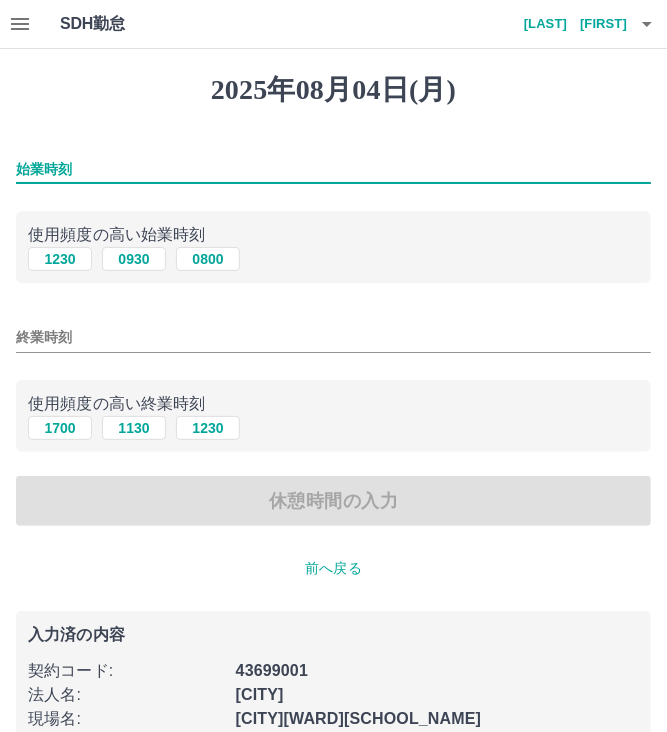 type on "****" 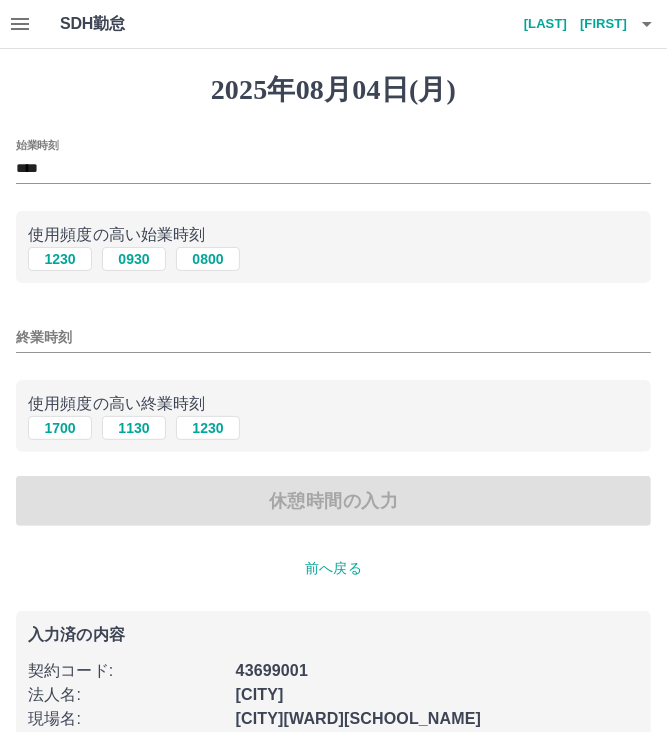 click on "使用頻度の高い始業時刻 [TIME] [TIME] [TIME]" at bounding box center [333, 247] 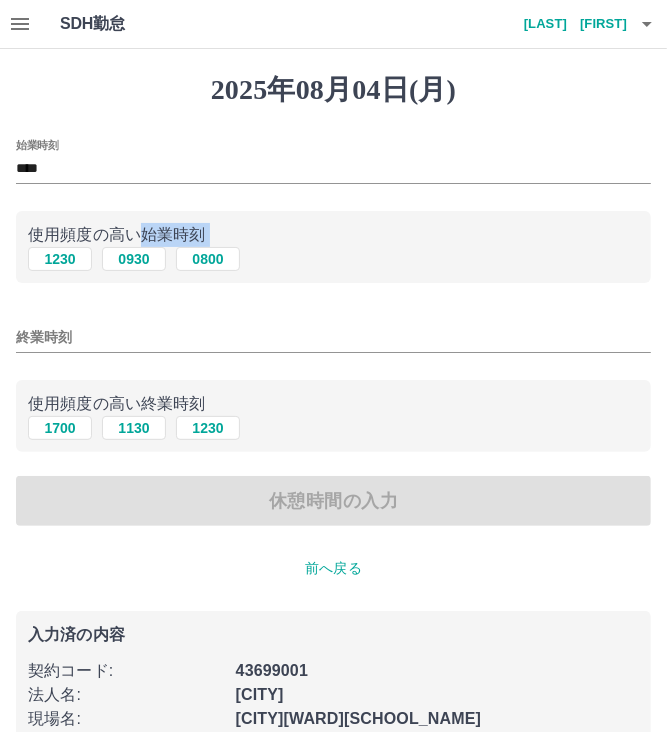 drag, startPoint x: 136, startPoint y: 214, endPoint x: 94, endPoint y: 312, distance: 106.62083 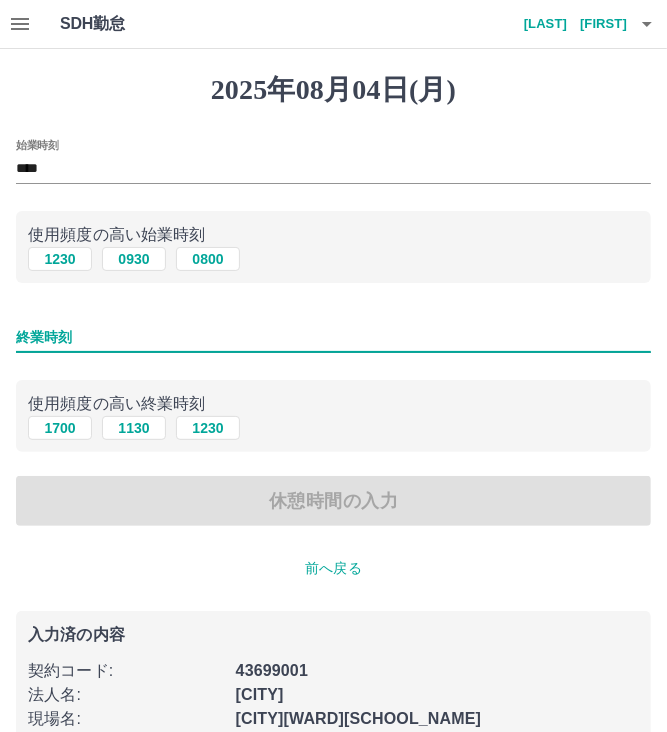 click on "終業時刻" at bounding box center [333, 337] 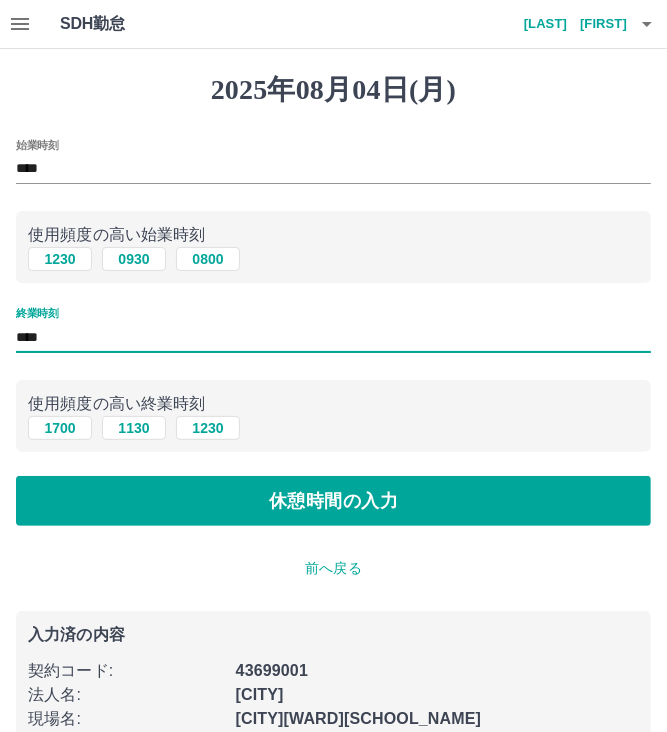 click on "****" at bounding box center [333, 337] 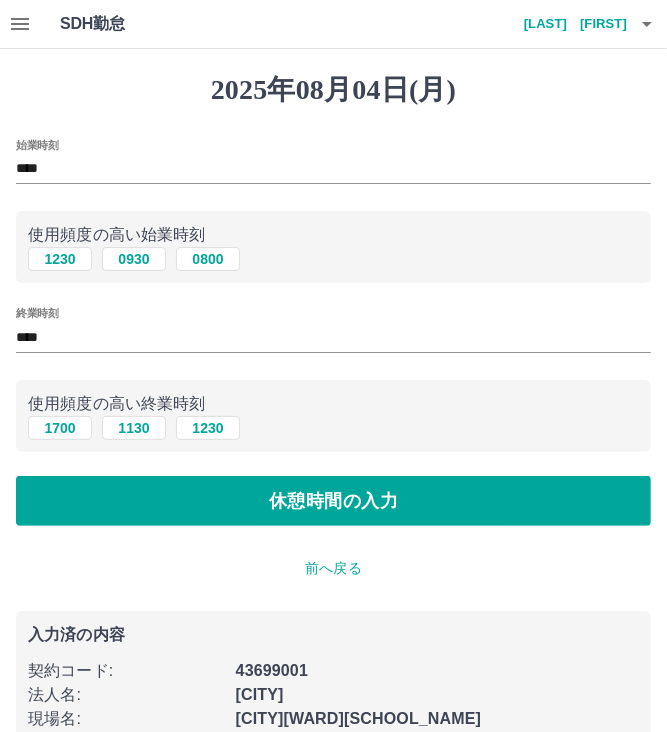 click on "使用頻度の高い終業時刻" at bounding box center (333, 404) 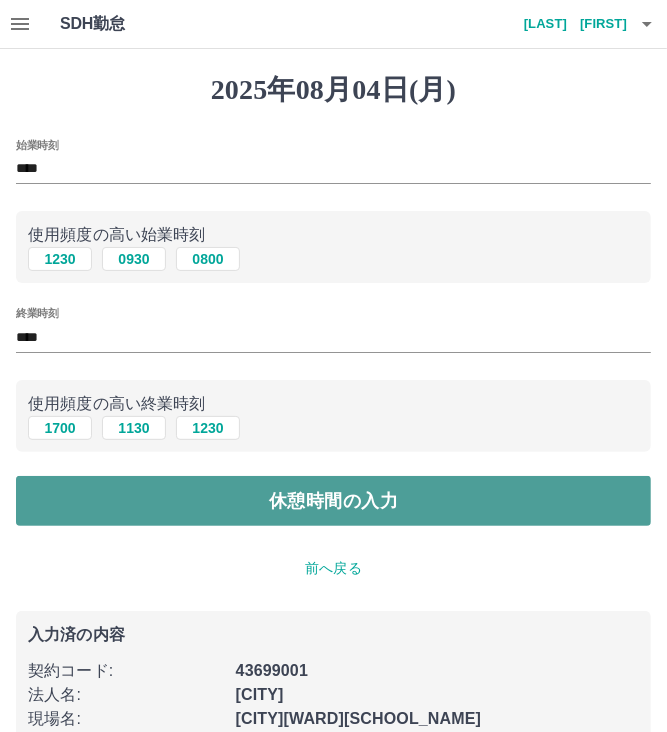 click on "休憩時間の入力" at bounding box center (333, 501) 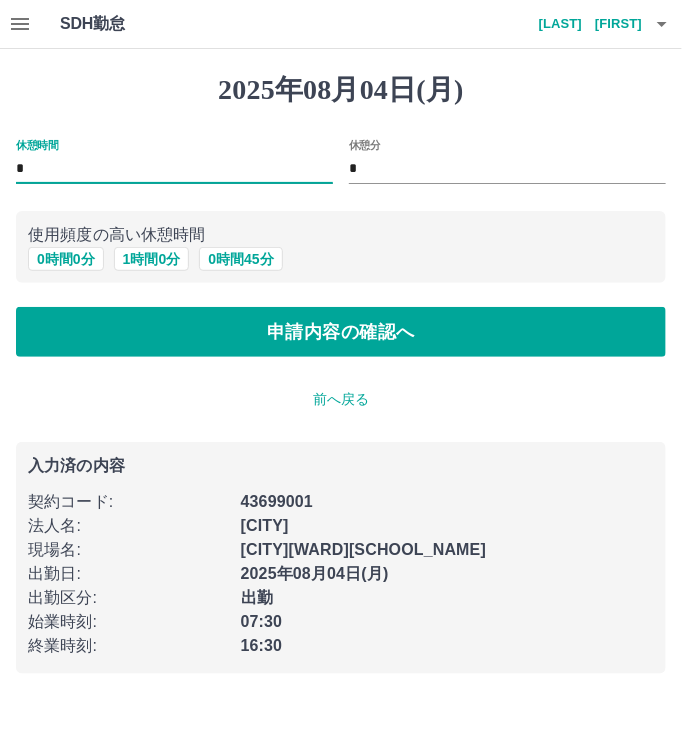 click on "*" at bounding box center [174, 169] 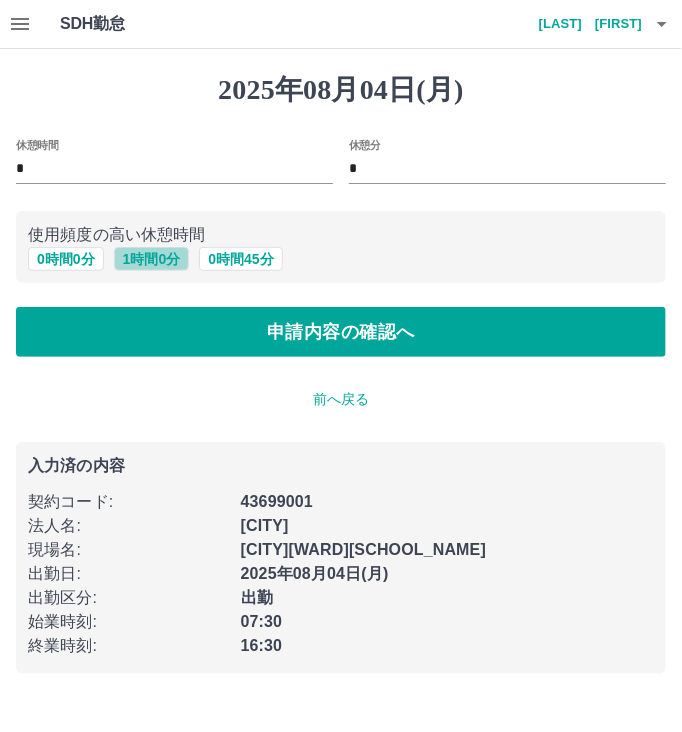 click on "1 時間 0 分" at bounding box center [152, 259] 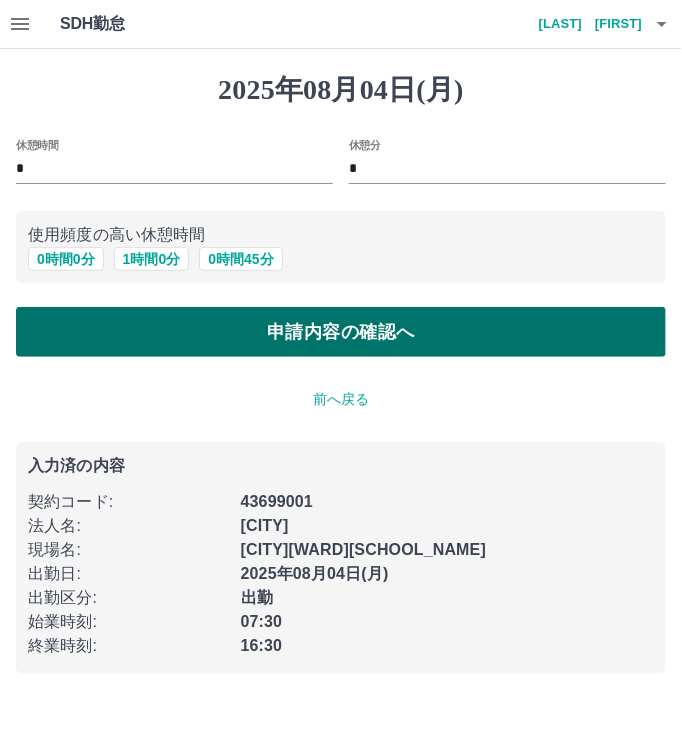 click on "申請内容の確認へ" at bounding box center (341, 332) 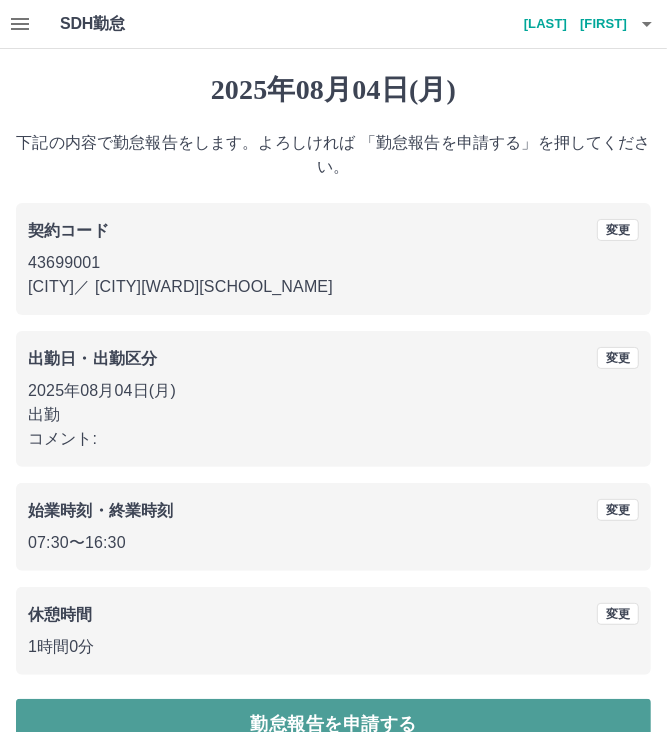 click on "勤怠報告を申請する" at bounding box center [333, 724] 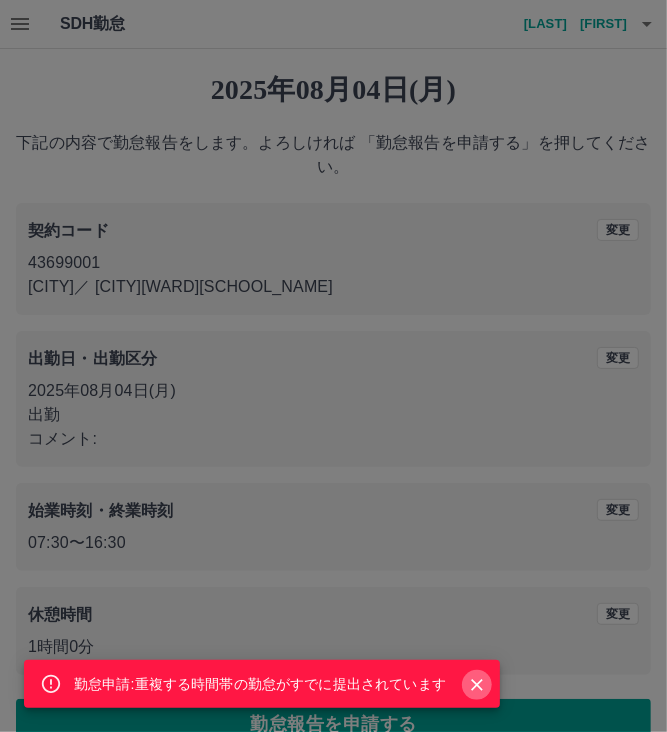 click 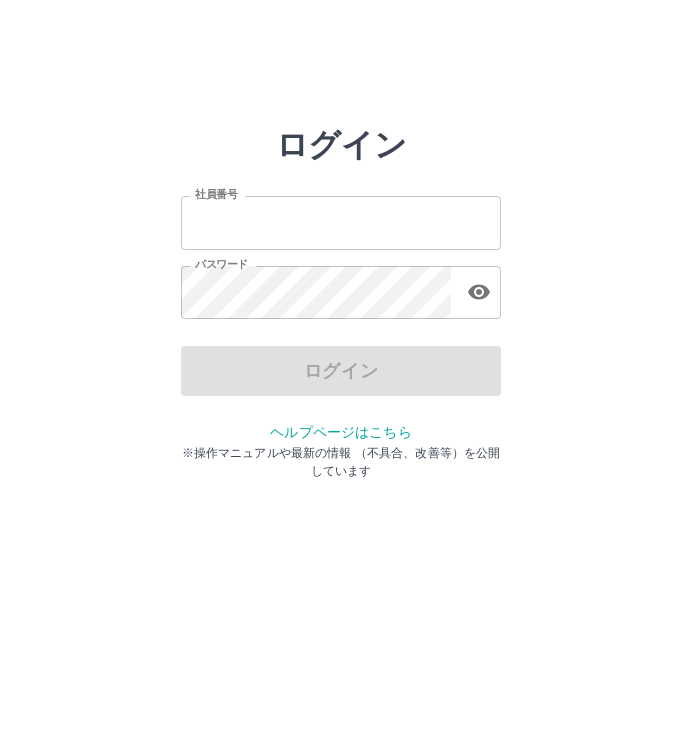 scroll, scrollTop: 0, scrollLeft: 0, axis: both 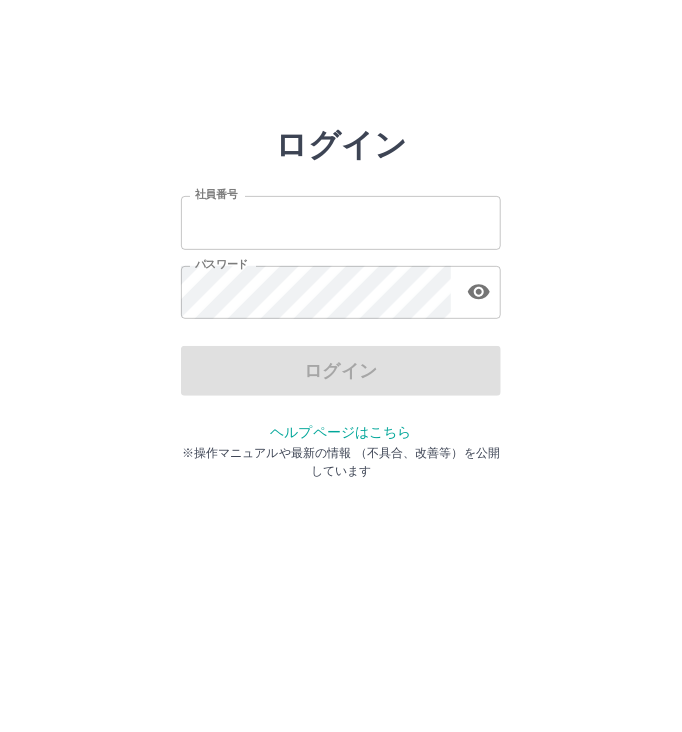 type on "*******" 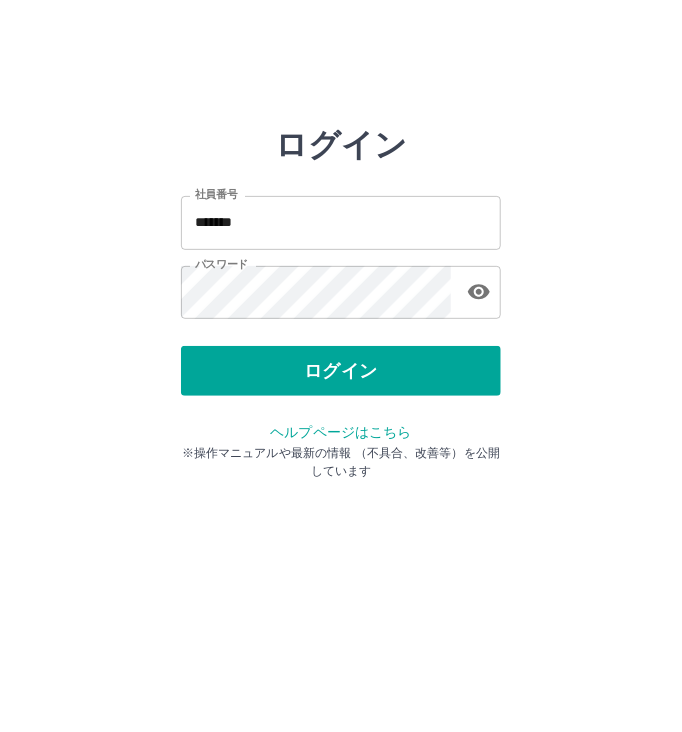 click on "ログイン" at bounding box center (341, 371) 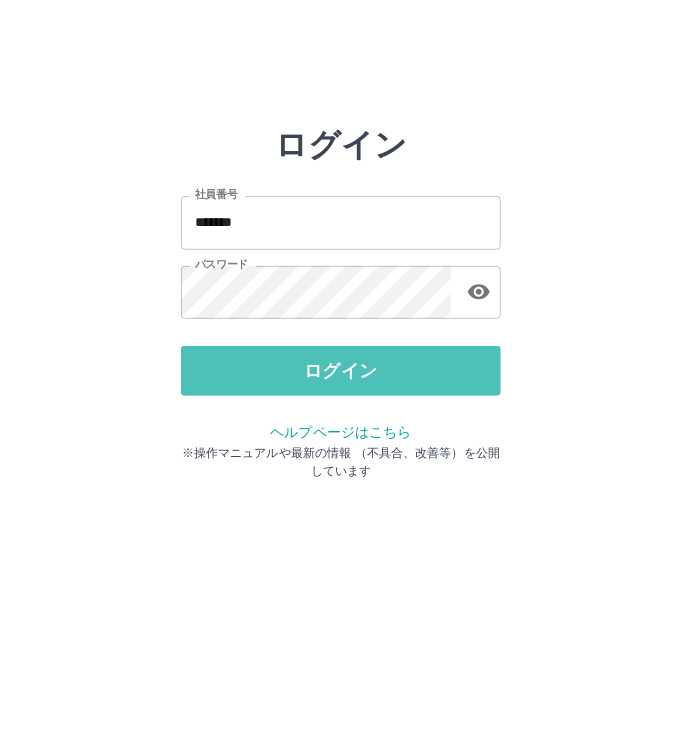 click on "ログイン" at bounding box center (341, 371) 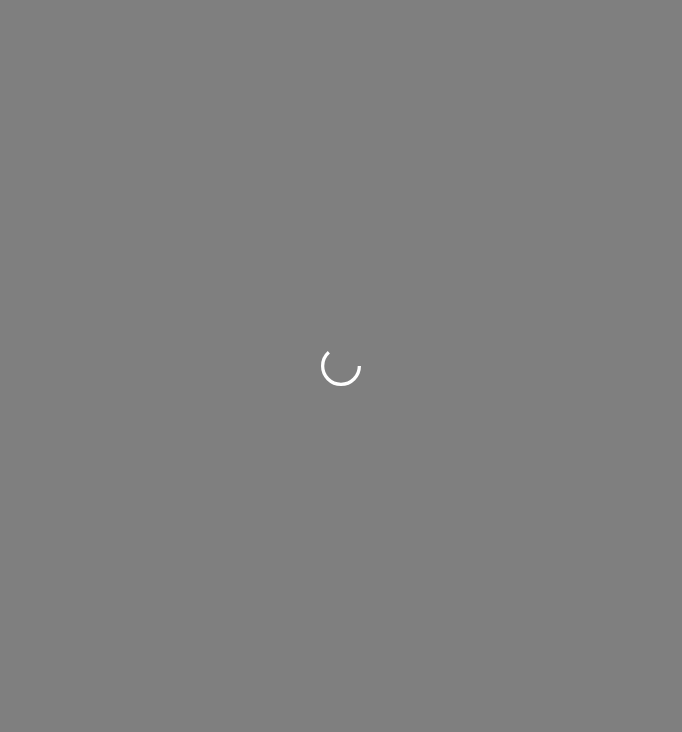 scroll, scrollTop: 0, scrollLeft: 0, axis: both 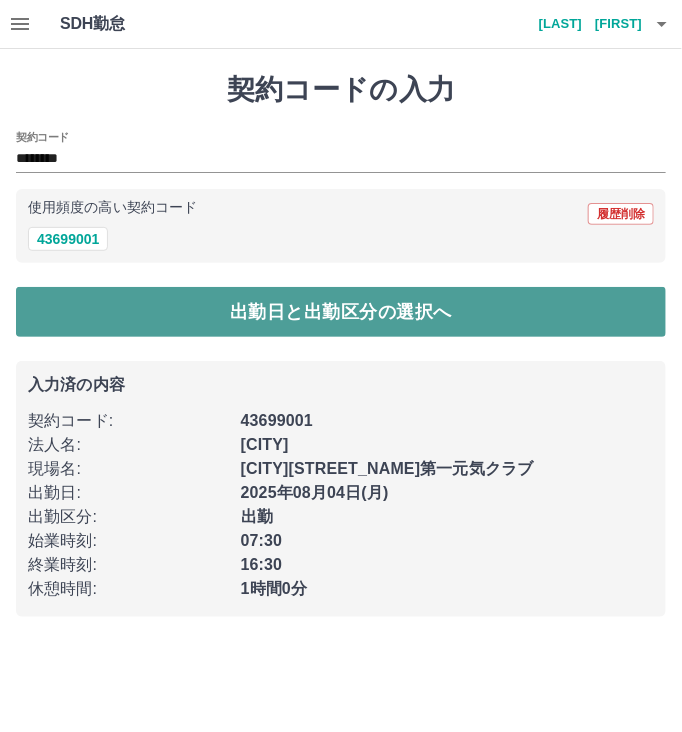click on "出勤日と出勤区分の選択へ" at bounding box center [341, 312] 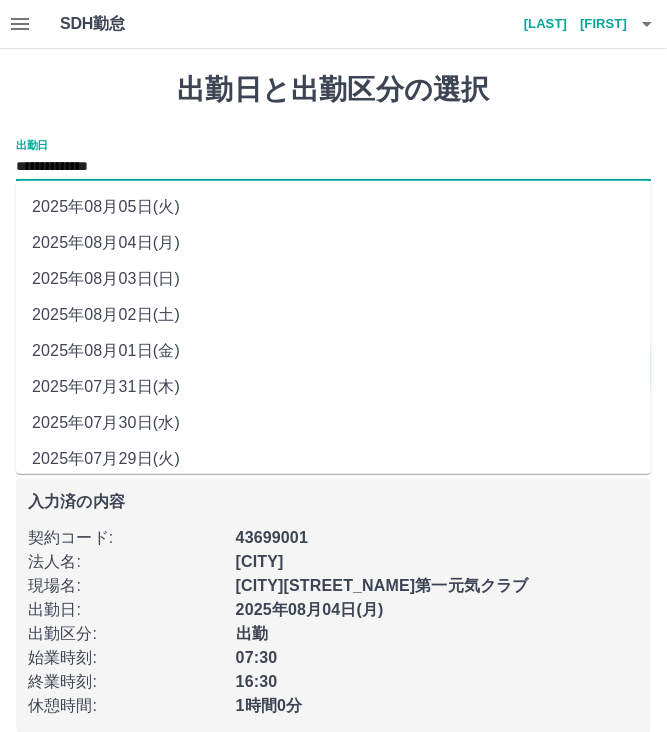 click on "**********" at bounding box center [333, 167] 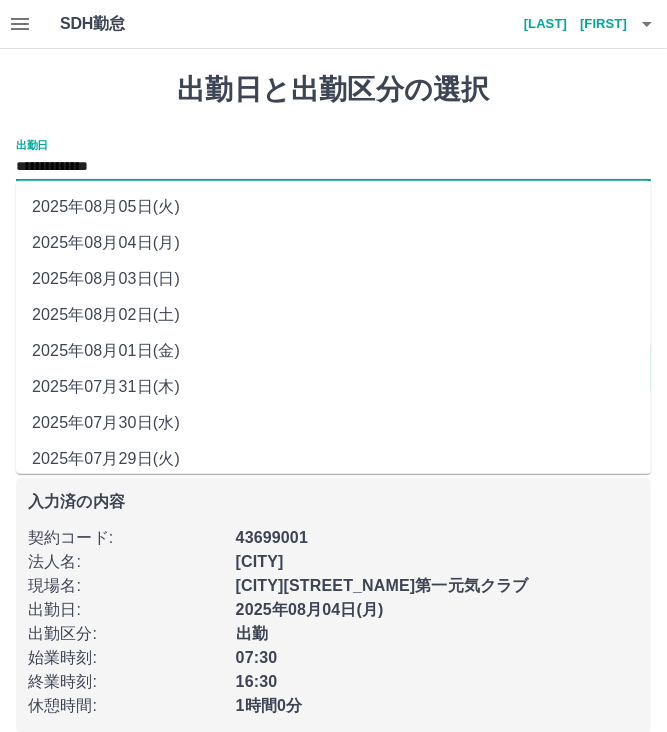 click on "2025年08月02日(土)" at bounding box center (333, 315) 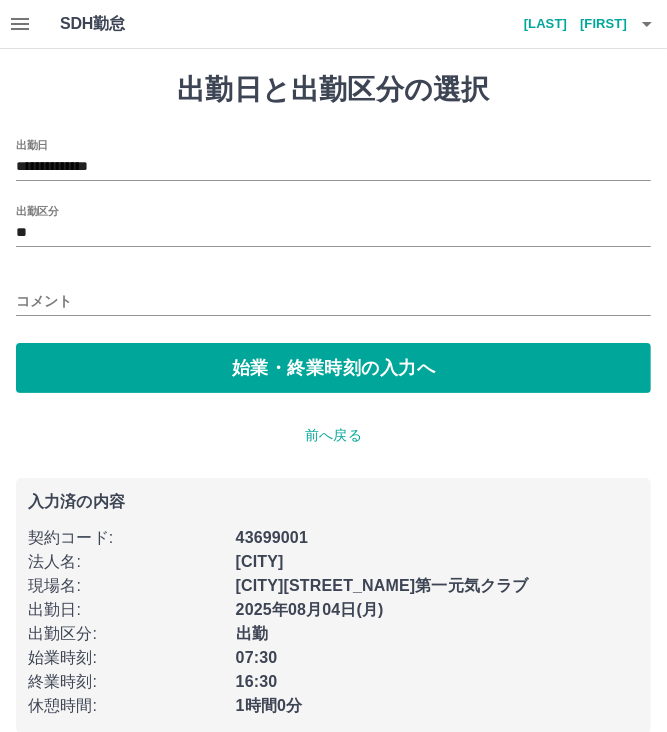 drag, startPoint x: 101, startPoint y: 400, endPoint x: 175, endPoint y: 440, distance: 84.118965 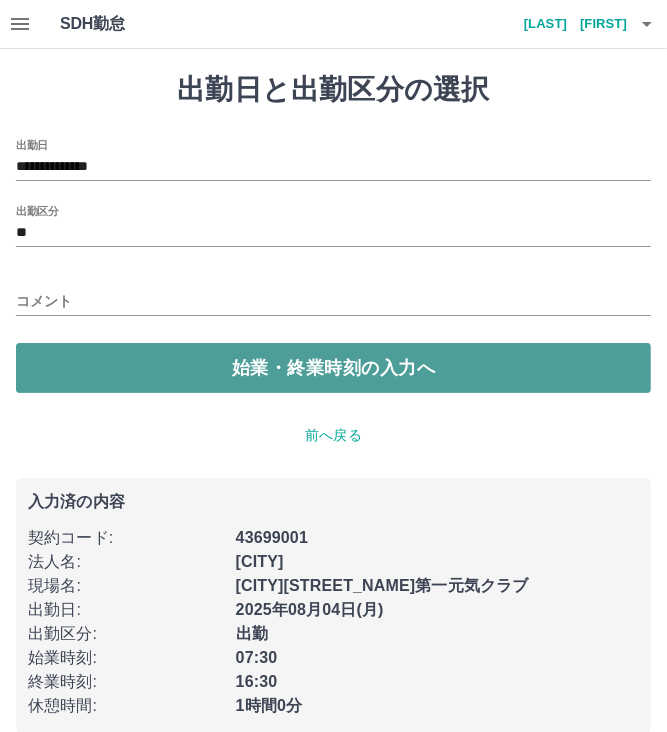 click on "始業・終業時刻の入力へ" at bounding box center (333, 368) 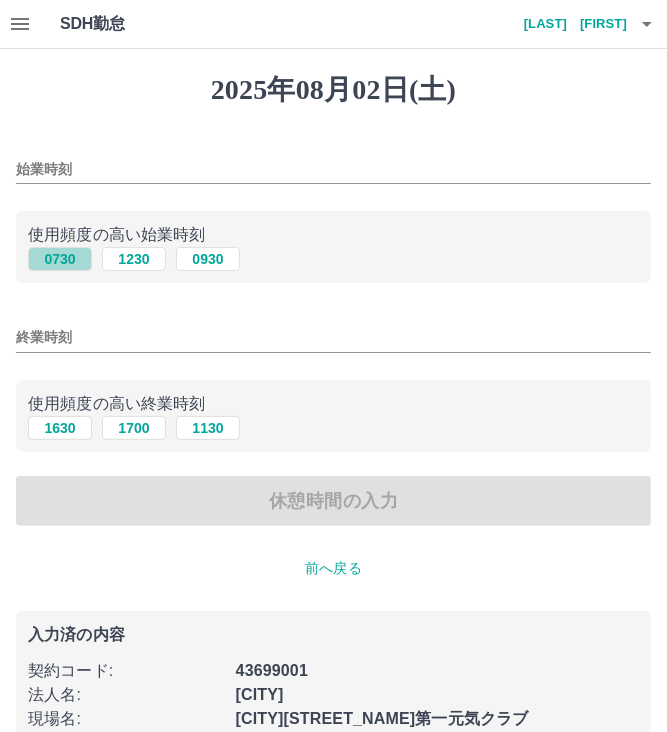 click on "0730" at bounding box center [60, 259] 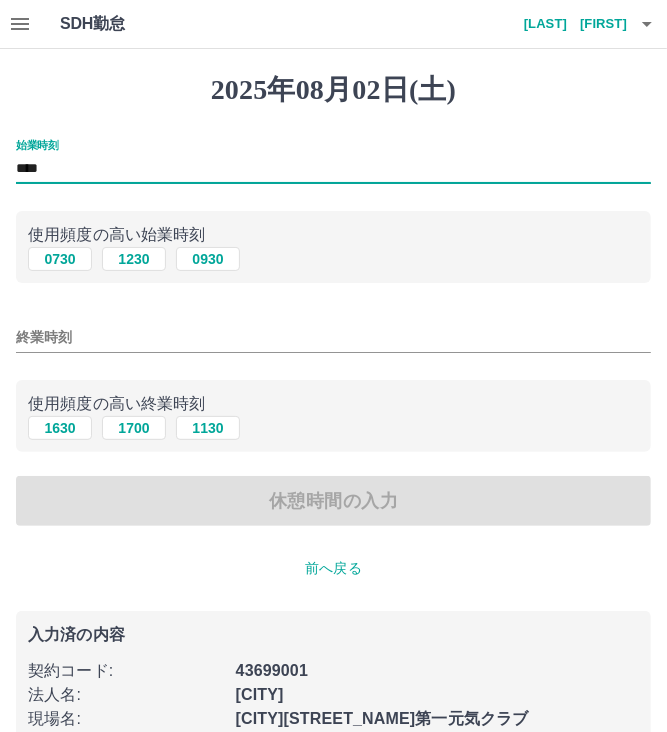 click on "****" at bounding box center [333, 169] 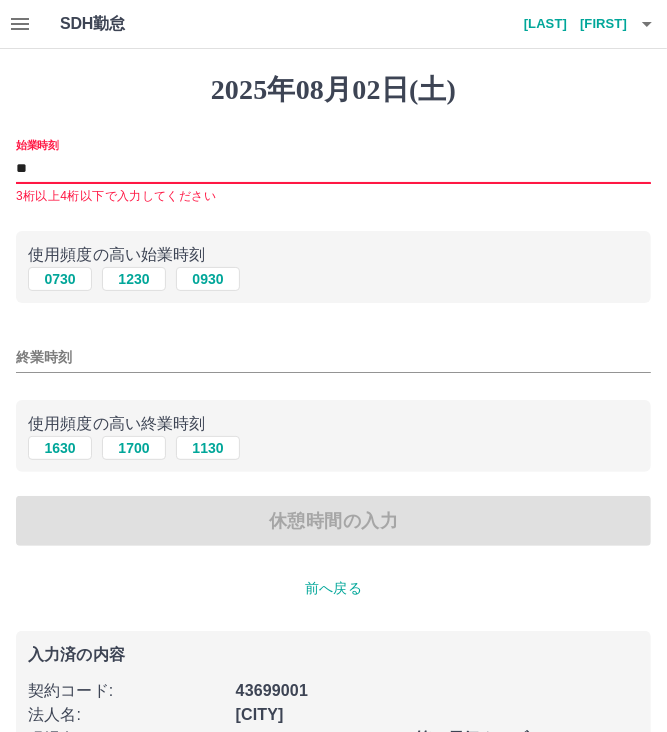 type on "*" 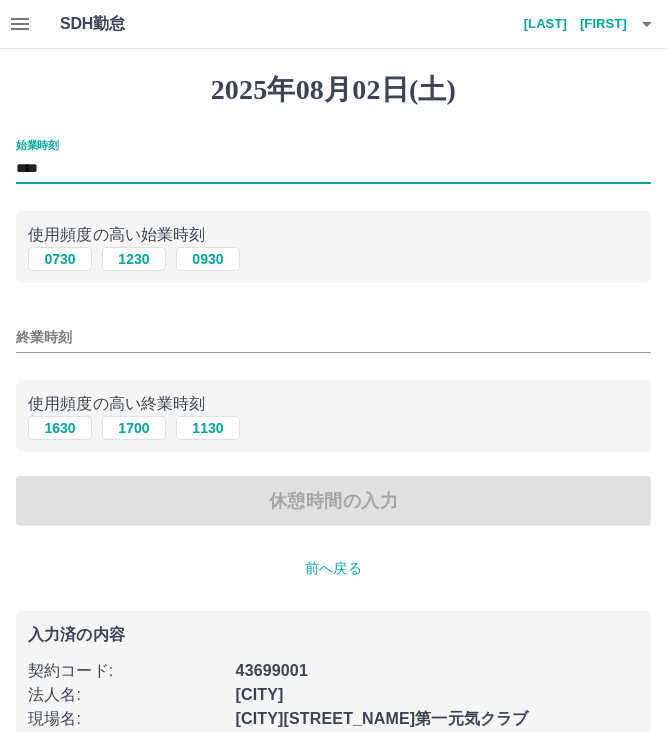 type on "****" 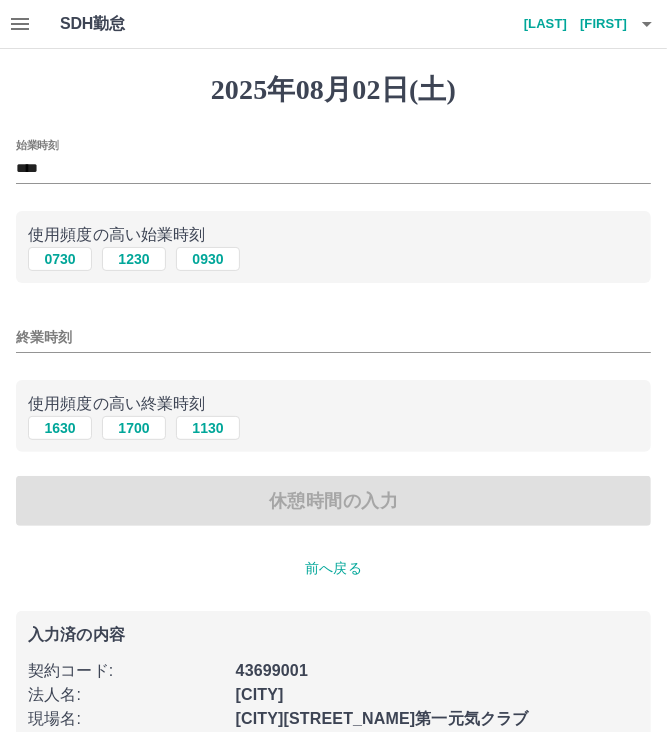 click on "使用頻度の高い終業時刻 1630 1700 1130" at bounding box center (333, 416) 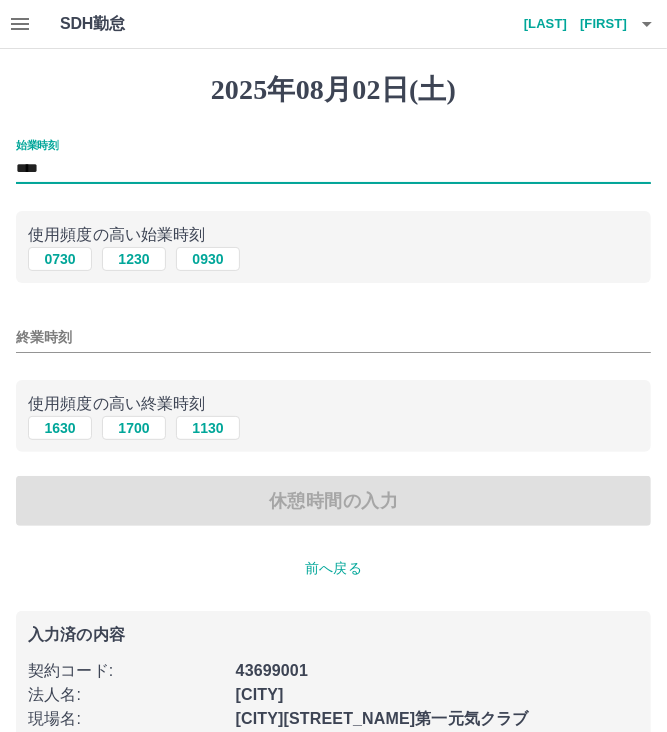 click on "****" at bounding box center (333, 169) 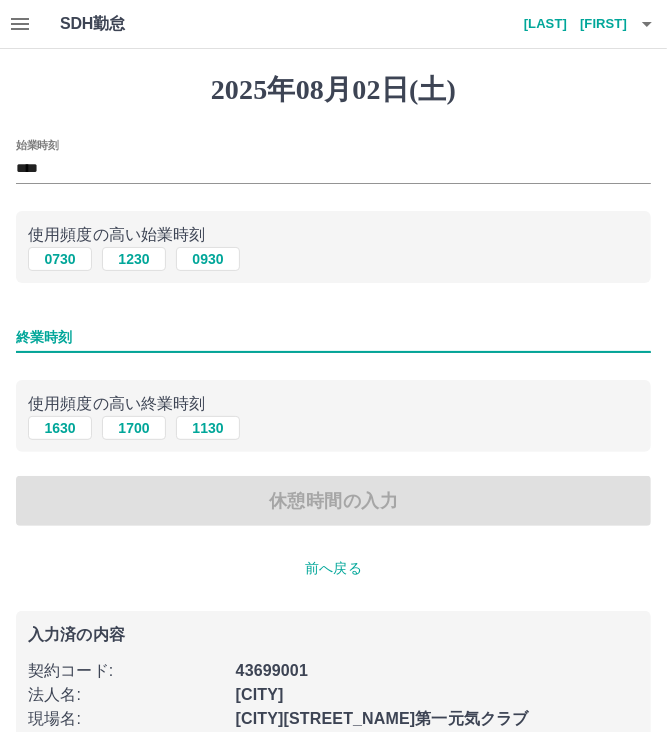 click on "終業時刻" at bounding box center (333, 337) 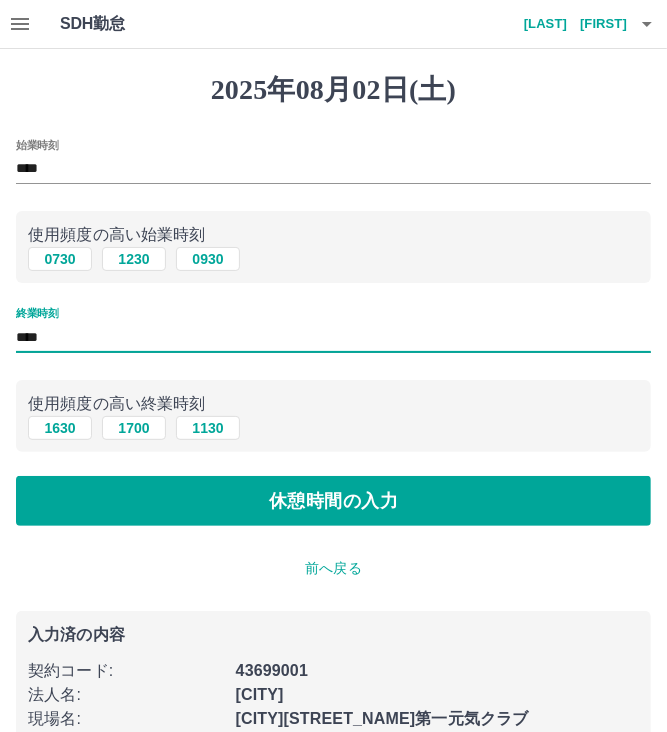 click on "****" at bounding box center (333, 337) 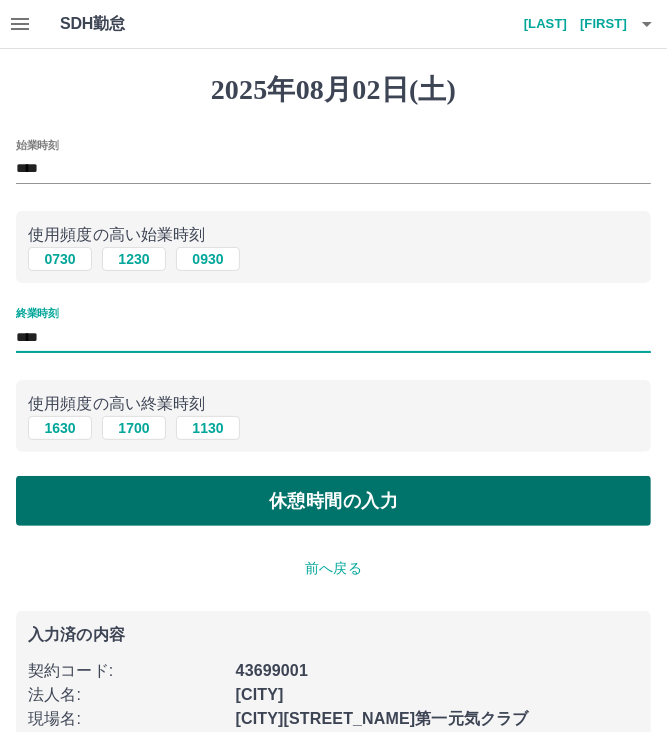 type on "****" 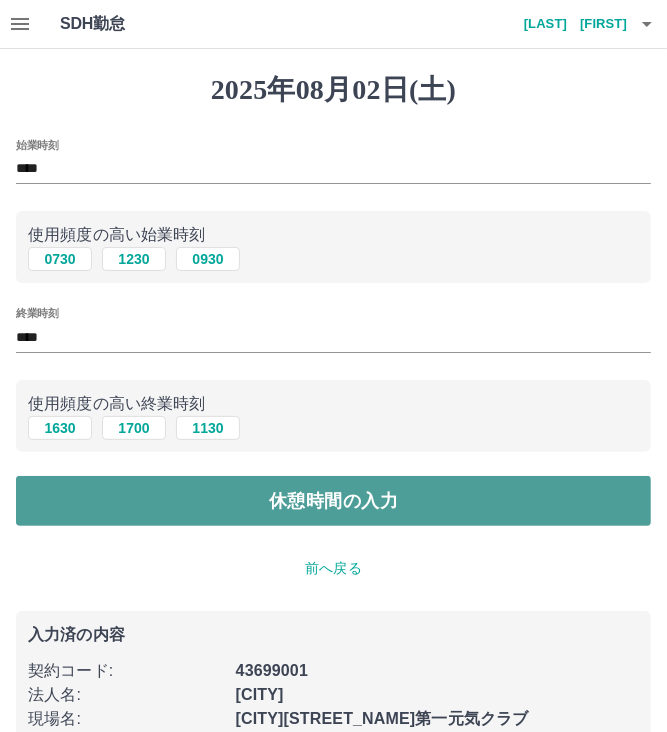 click on "休憩時間の入力" at bounding box center [333, 501] 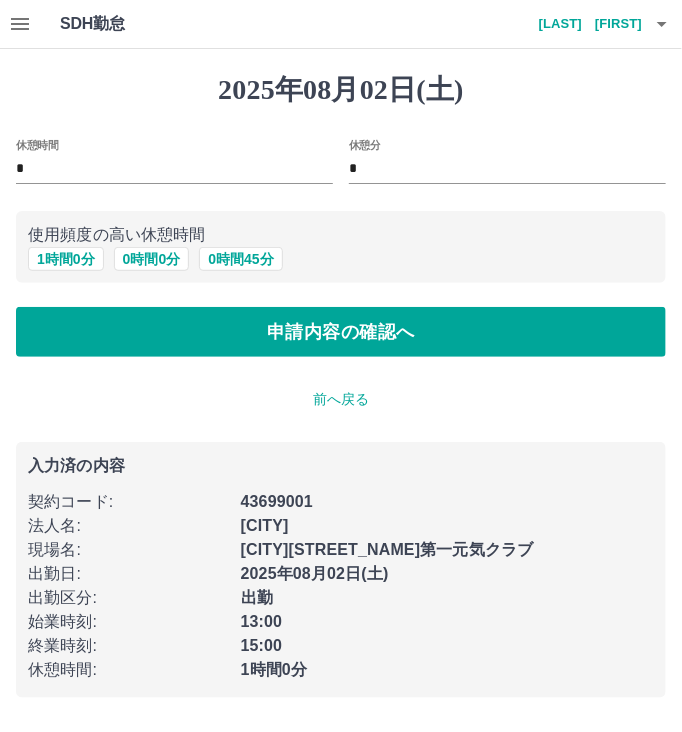 click on "休憩時間 :" at bounding box center (128, 670) 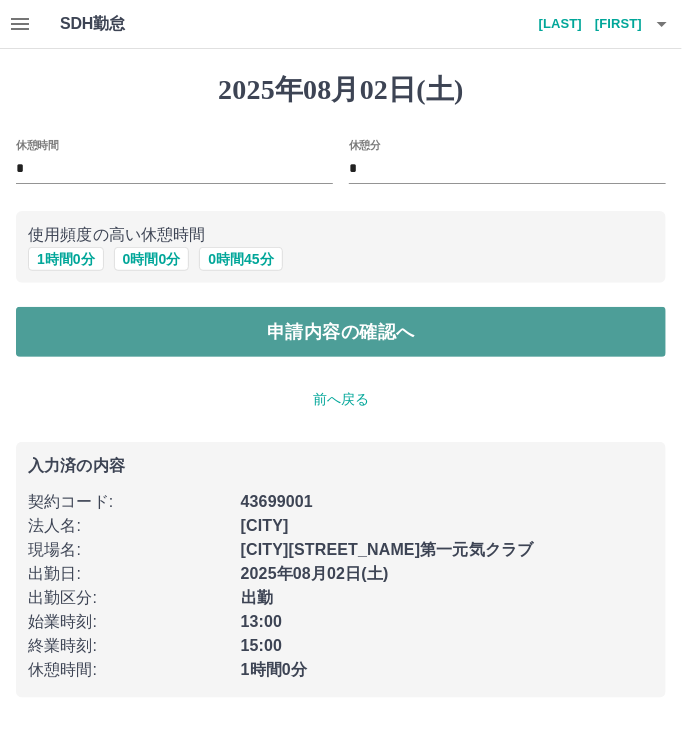 click on "申請内容の確認へ" at bounding box center (341, 332) 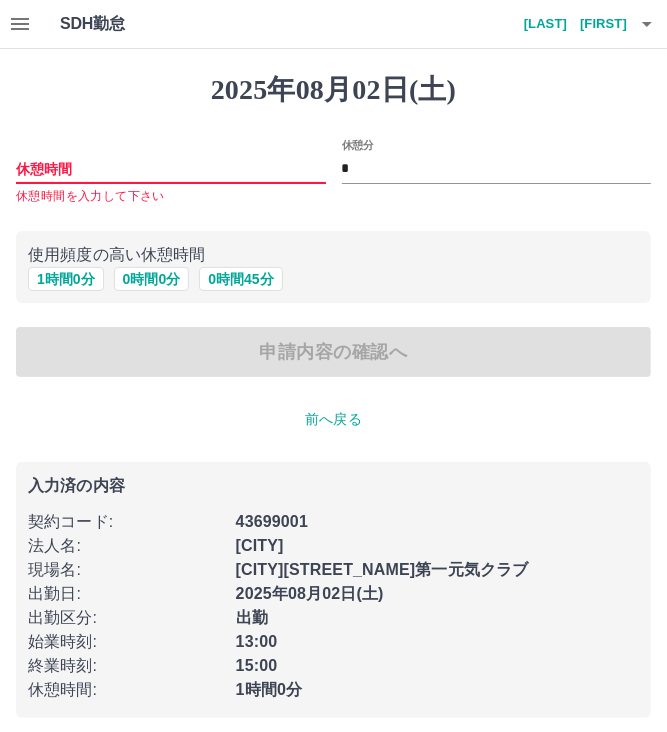 type on "*" 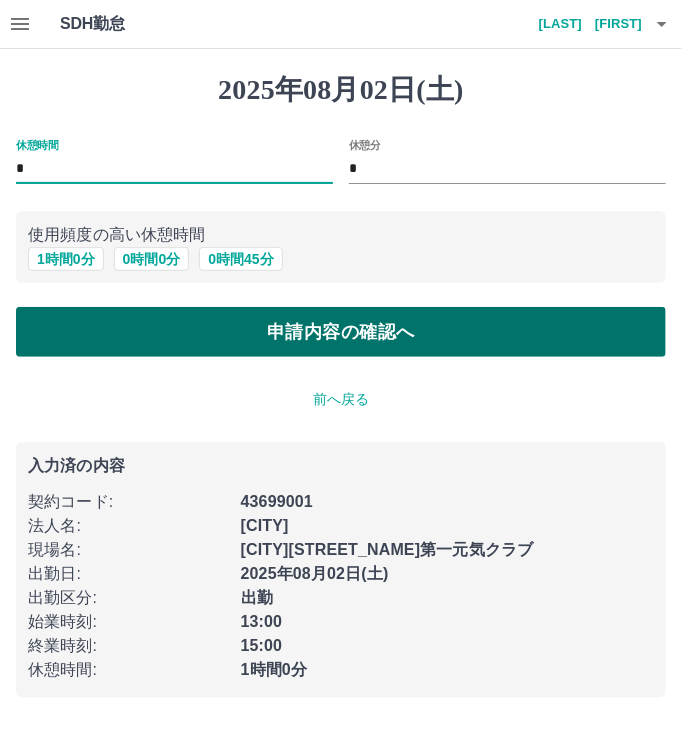 type on "*" 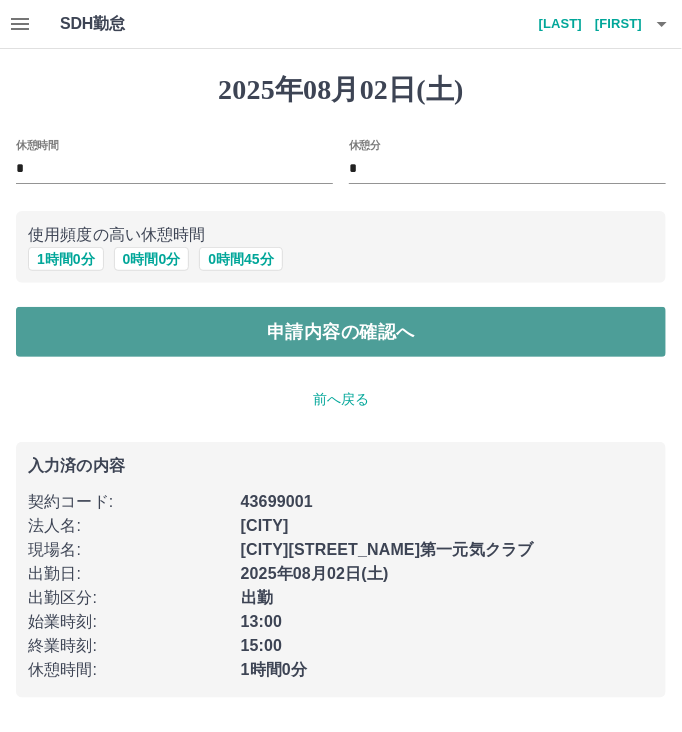 click on "申請内容の確認へ" at bounding box center (341, 332) 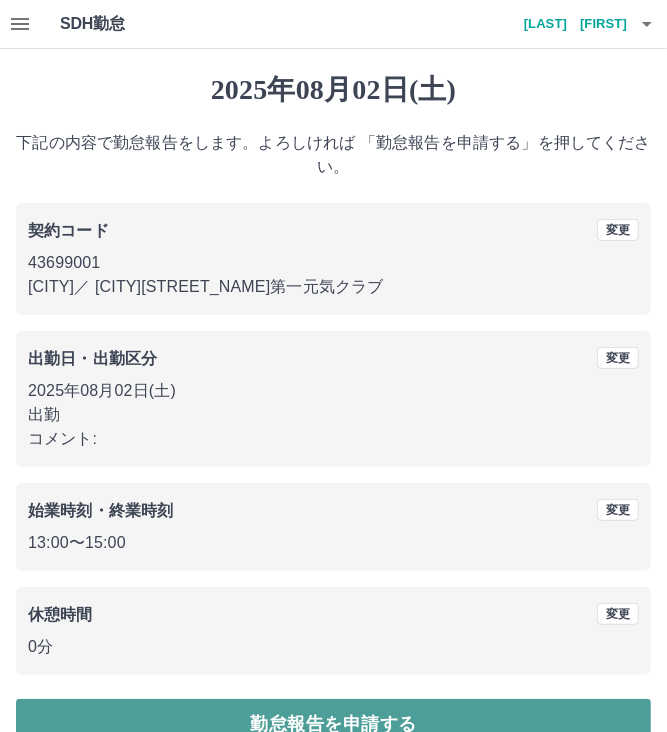 click on "勤怠報告を申請する" at bounding box center (333, 724) 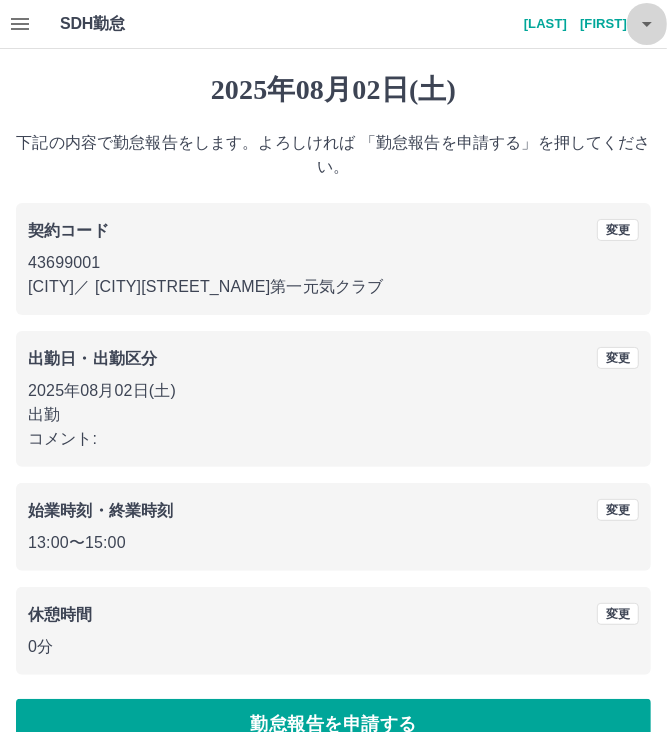 click 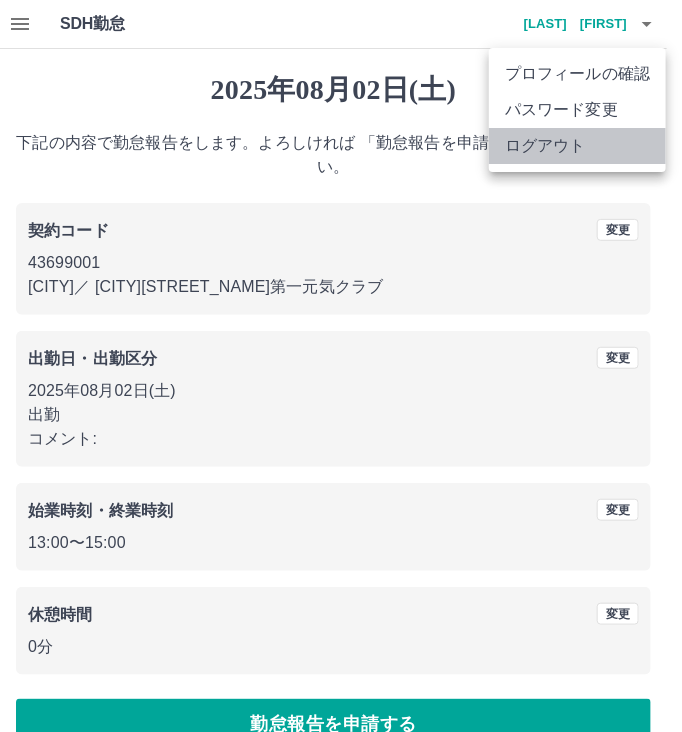 click on "ログアウト" at bounding box center [577, 146] 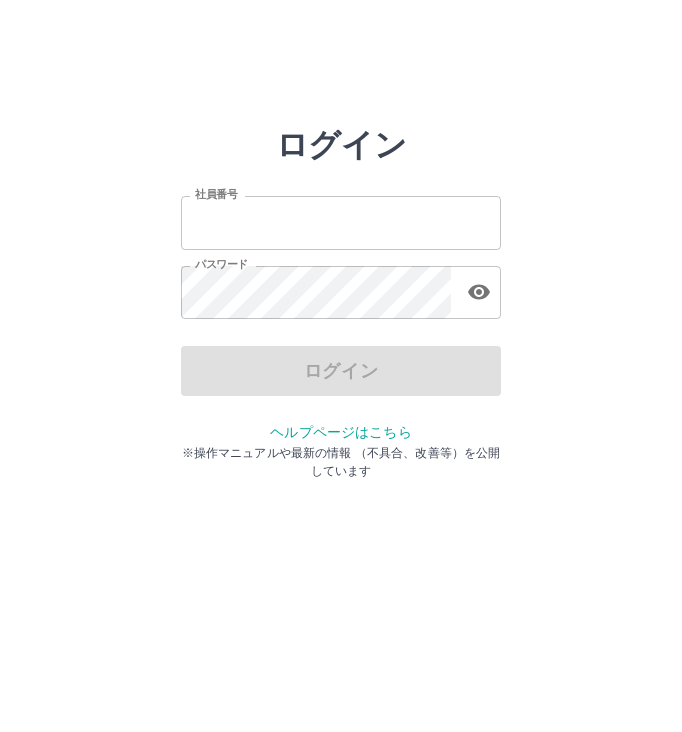 scroll, scrollTop: 0, scrollLeft: 0, axis: both 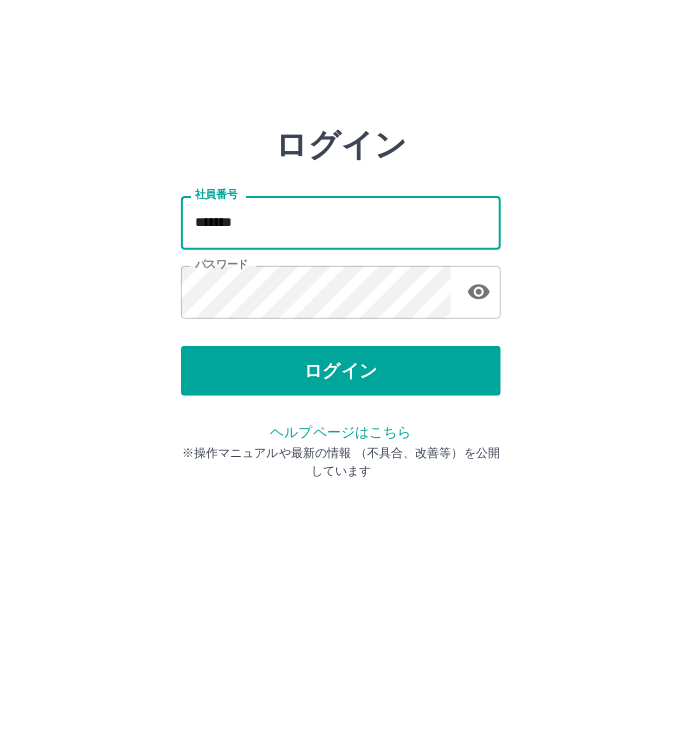 click on "*******" at bounding box center [341, 222] 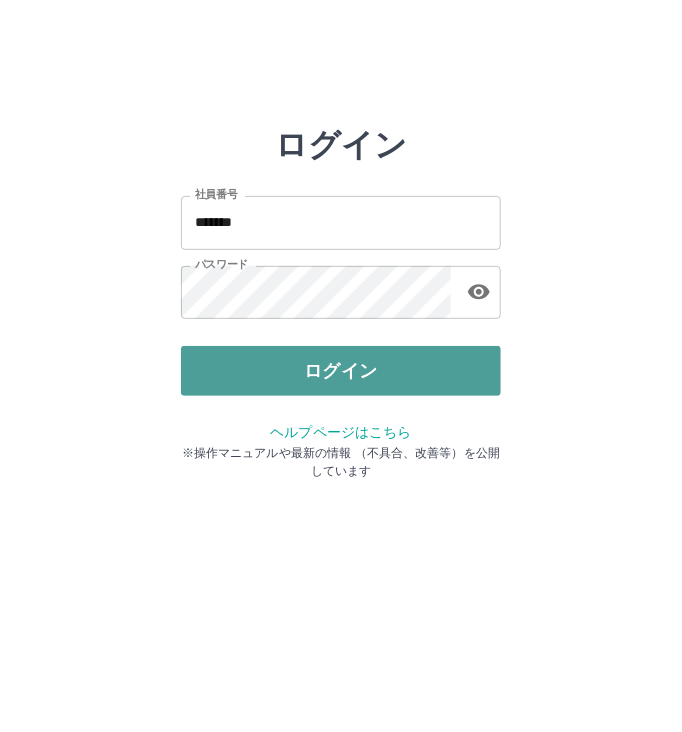click on "ログイン" at bounding box center (341, 371) 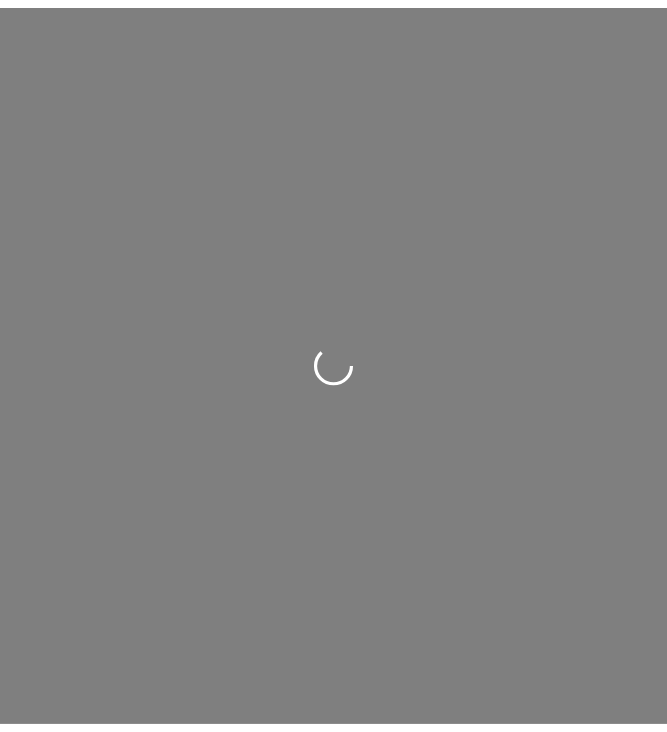 scroll, scrollTop: 0, scrollLeft: 0, axis: both 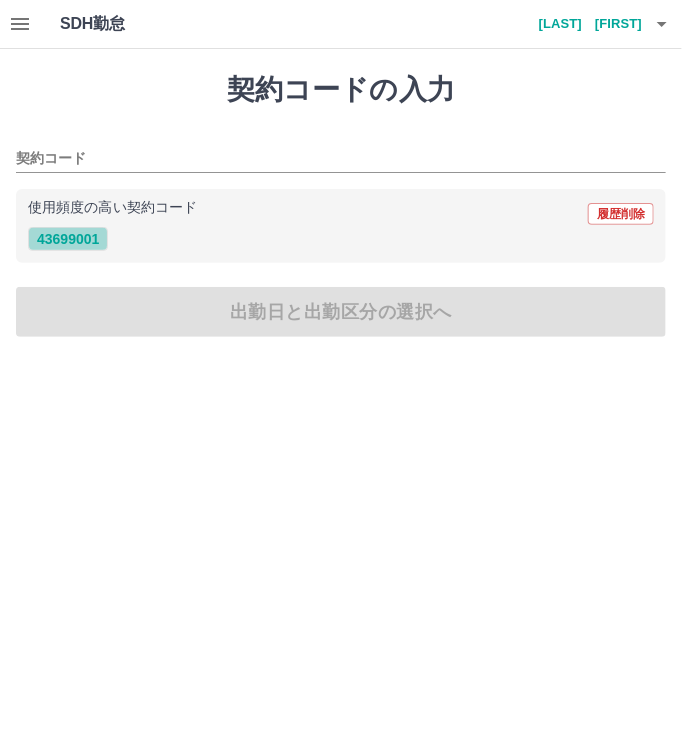 click on "43699001" at bounding box center (68, 239) 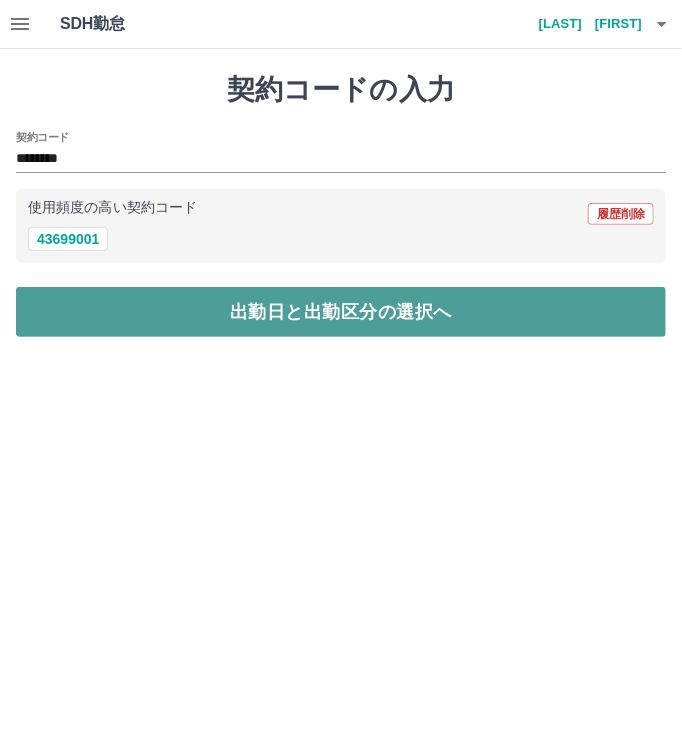 click on "出勤日と出勤区分の選択へ" at bounding box center (341, 312) 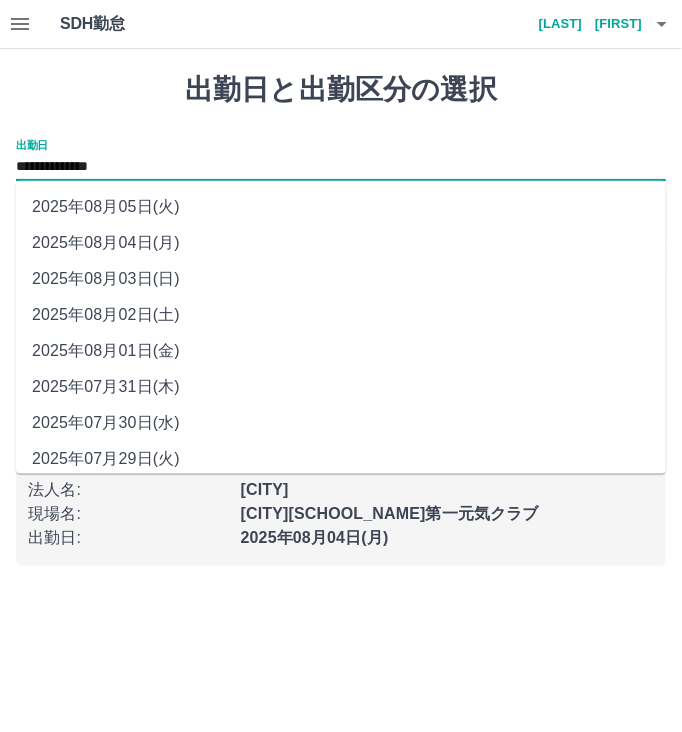 click on "**********" at bounding box center (341, 167) 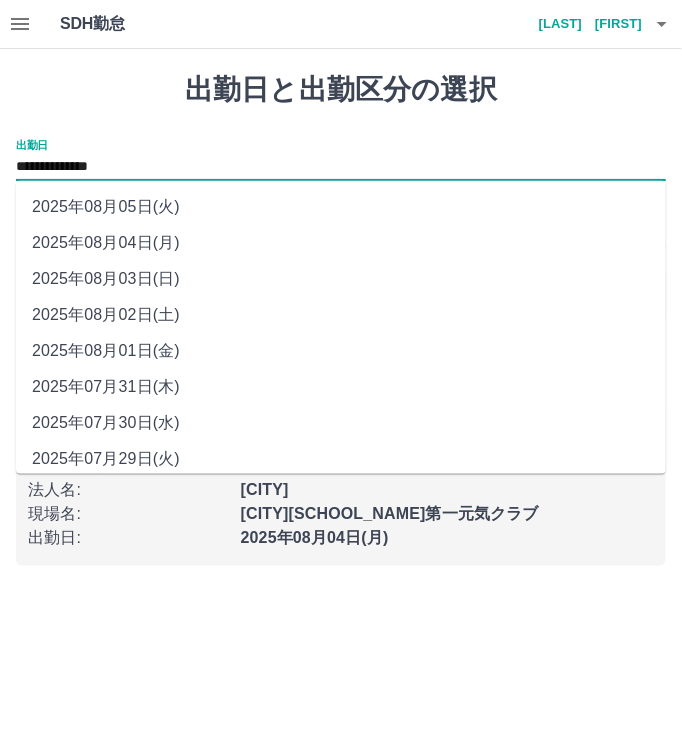 click on "2025年08月02日(土)" at bounding box center [341, 315] 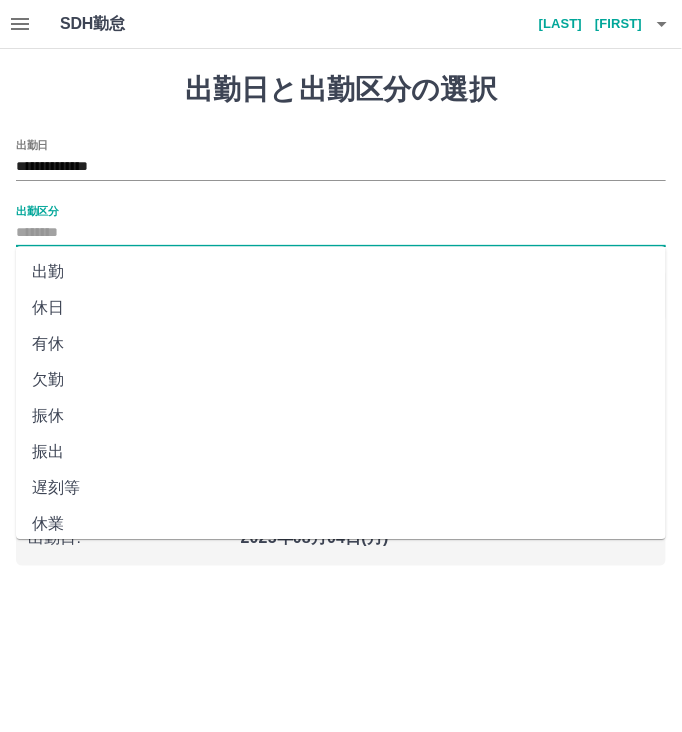 click on "出勤区分" at bounding box center (341, 233) 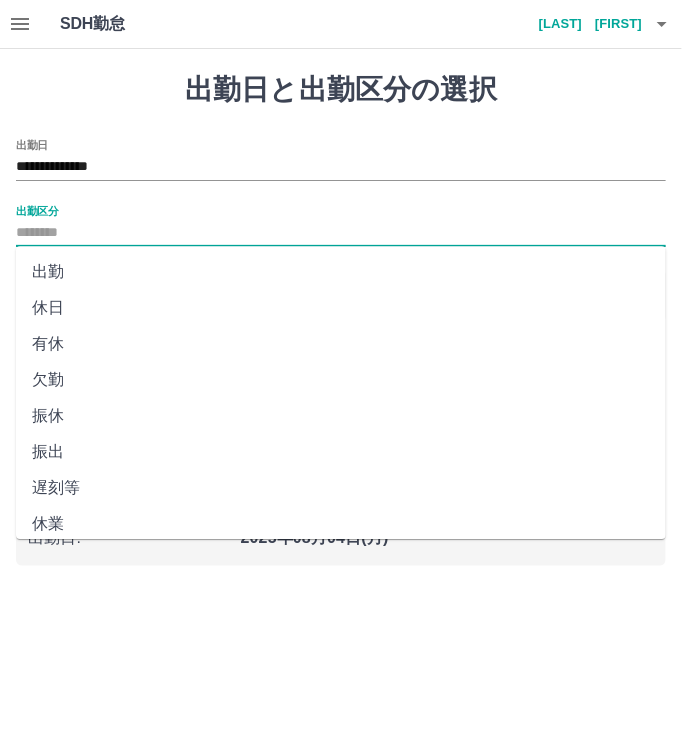 click on "出勤" at bounding box center (341, 272) 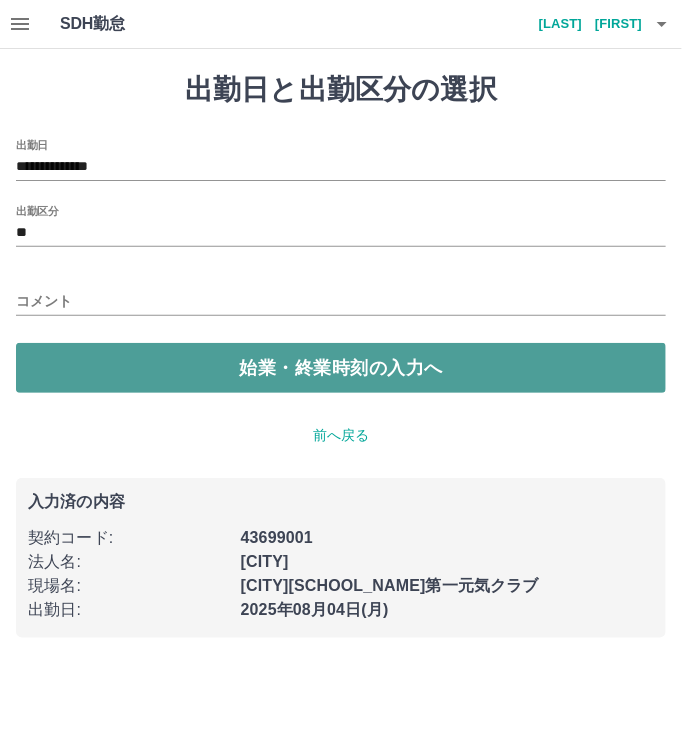 click on "始業・終業時刻の入力へ" at bounding box center [341, 368] 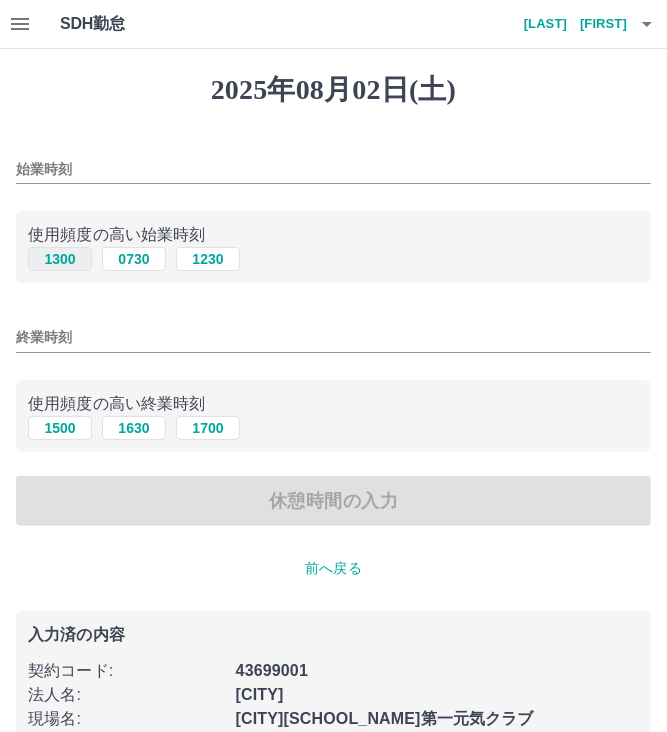 click on "1300" at bounding box center (60, 259) 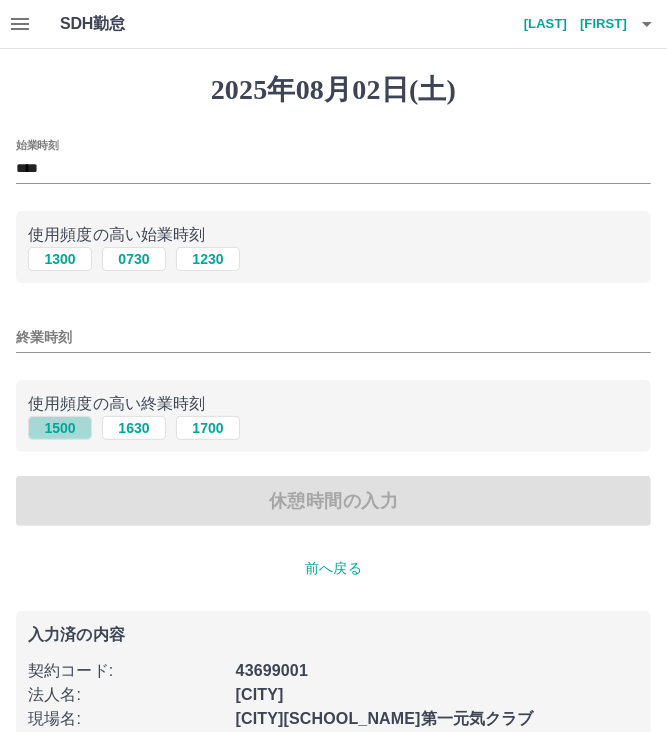 click on "1500" at bounding box center (60, 428) 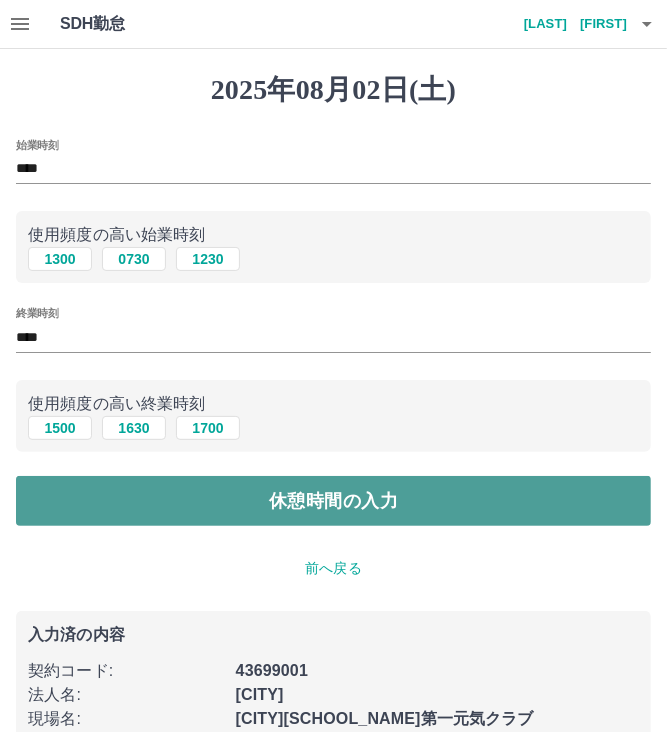 click on "休憩時間の入力" at bounding box center (333, 501) 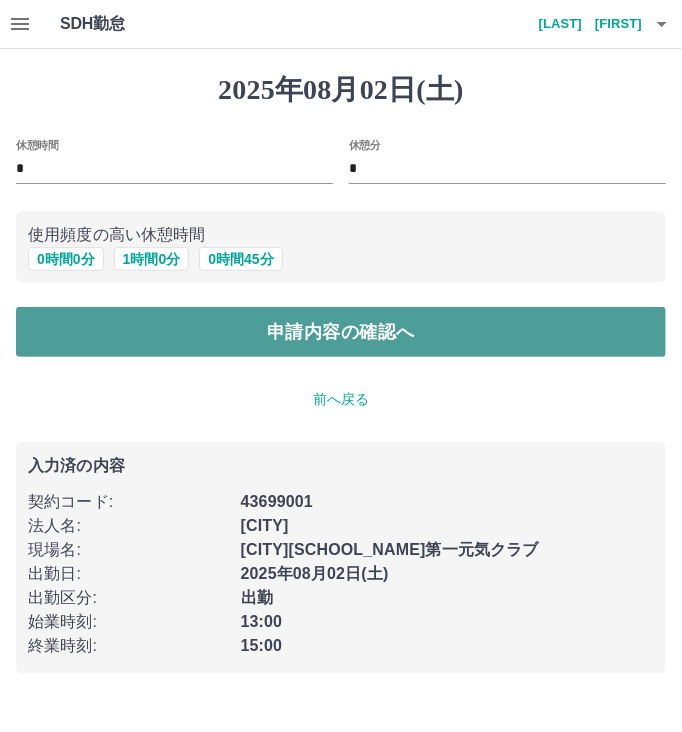 click on "申請内容の確認へ" at bounding box center (341, 332) 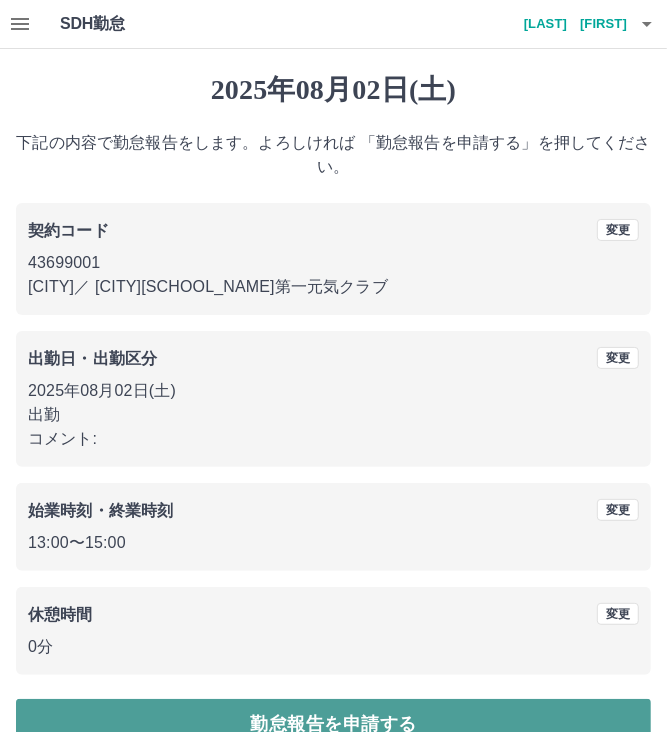 click on "勤怠報告を申請する" at bounding box center (333, 724) 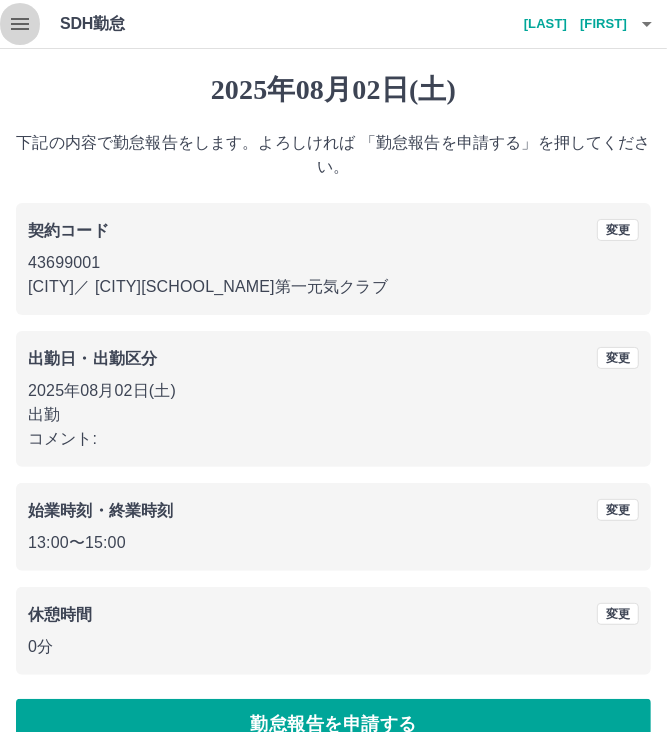 click 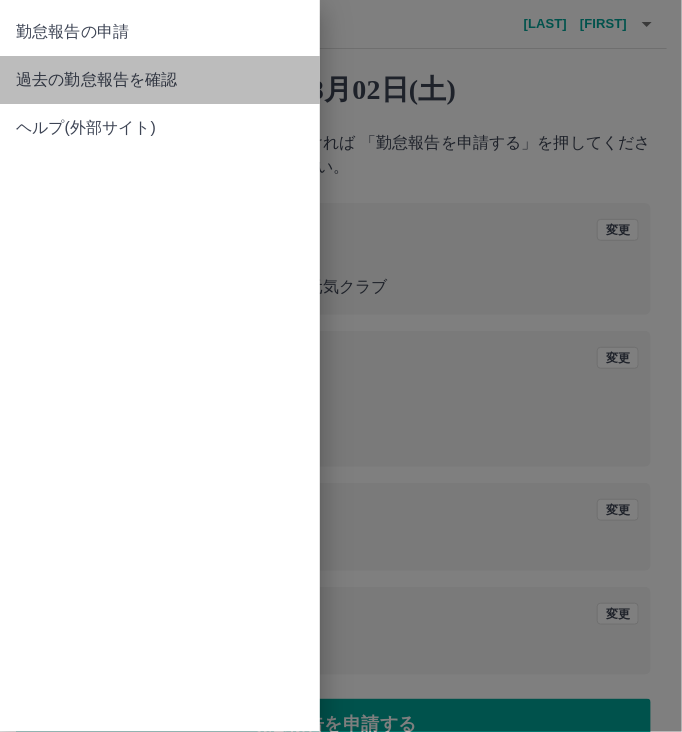 click on "過去の勤怠報告を確認" at bounding box center [160, 80] 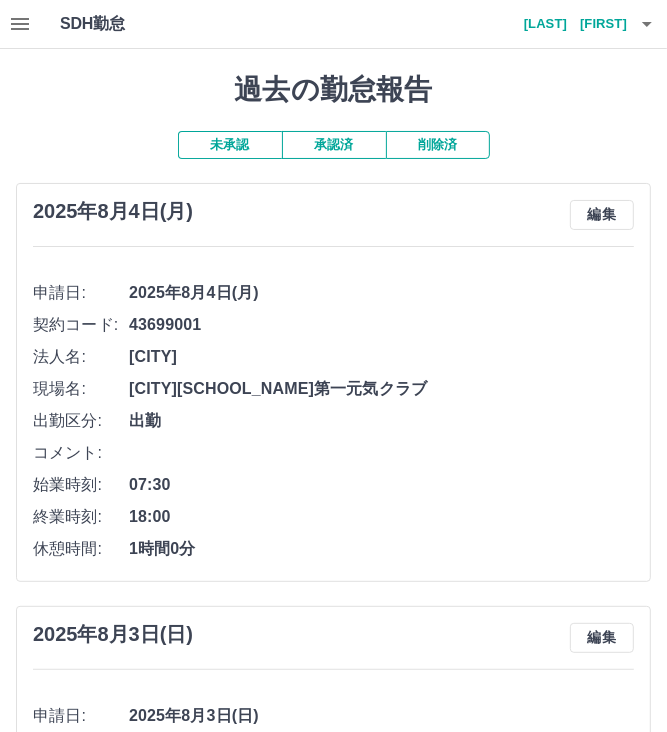 type 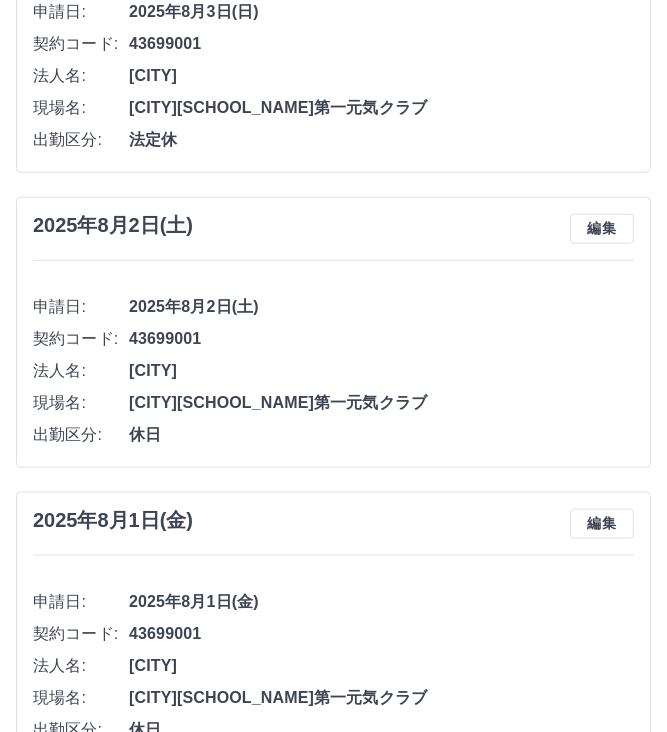scroll, scrollTop: 720, scrollLeft: 0, axis: vertical 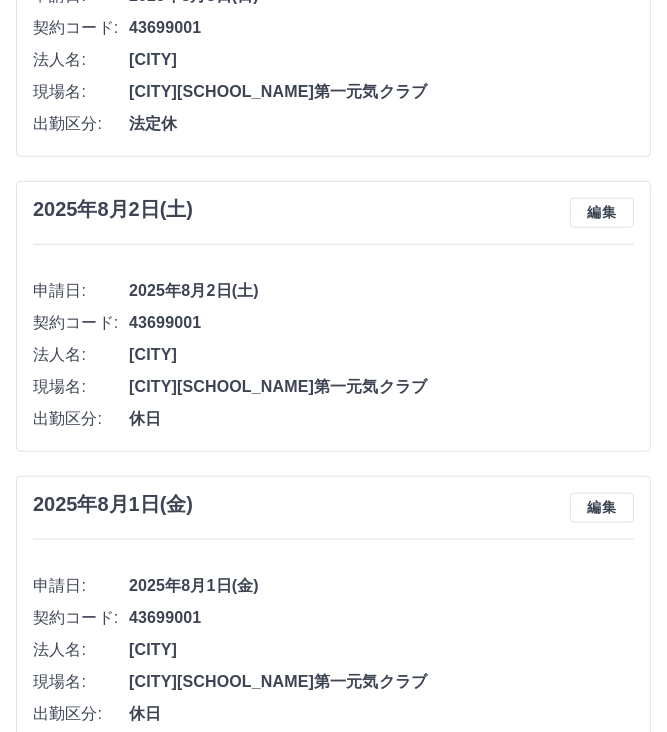 click on "休日" at bounding box center (381, 419) 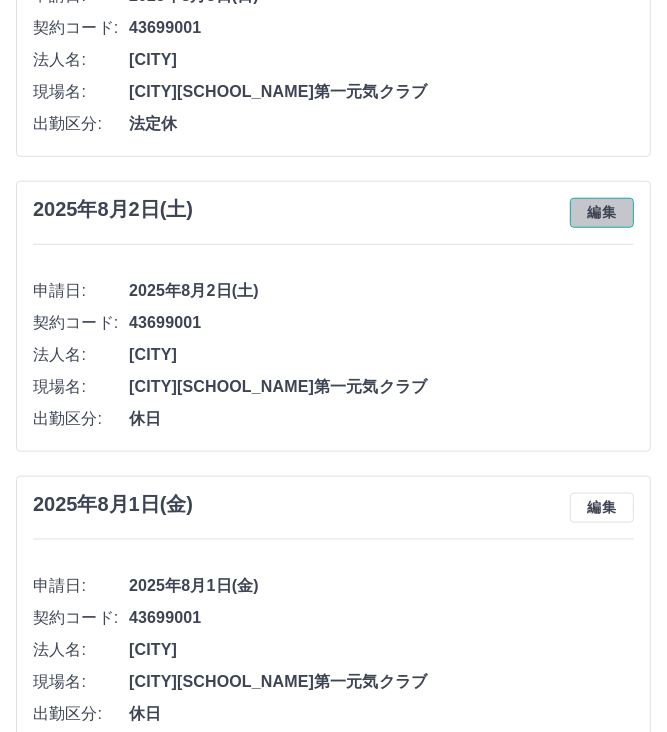 click on "編集" at bounding box center [602, 213] 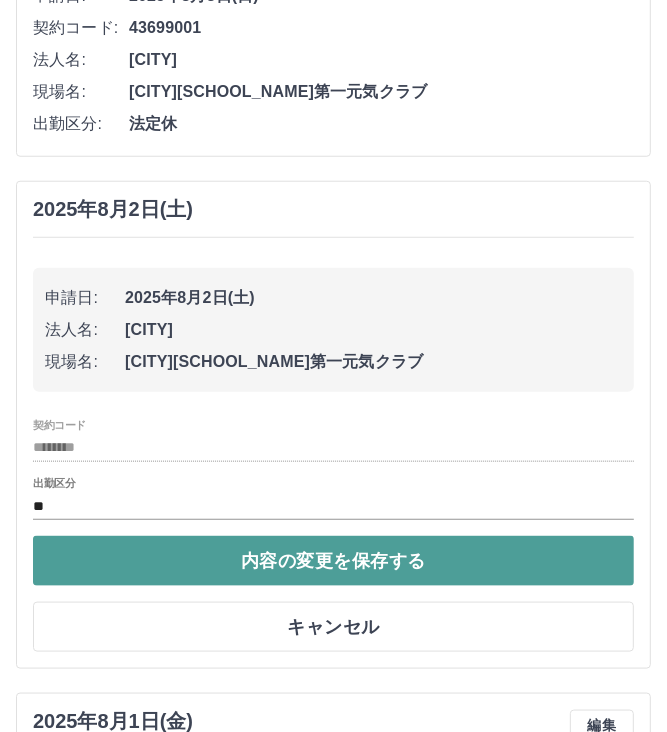 click on "内容の変更を保存する" at bounding box center [333, 561] 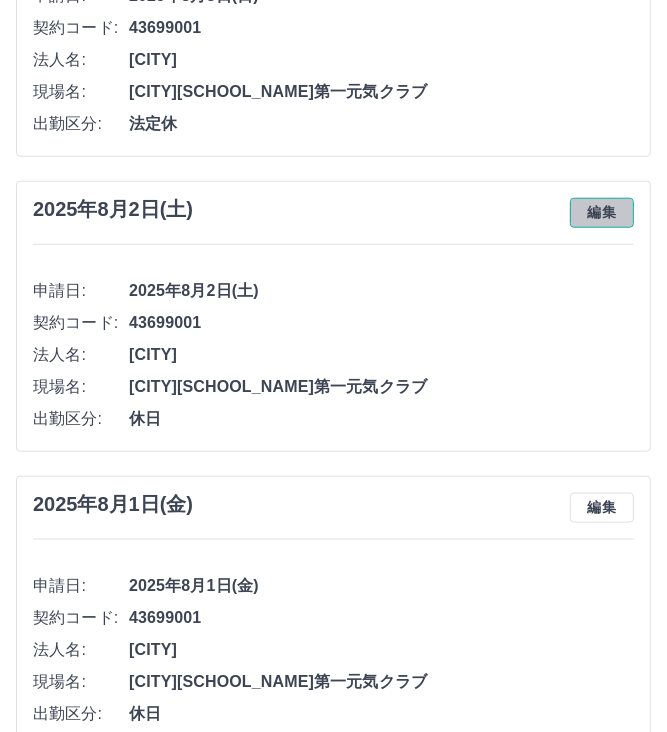 click on "編集" at bounding box center [602, 213] 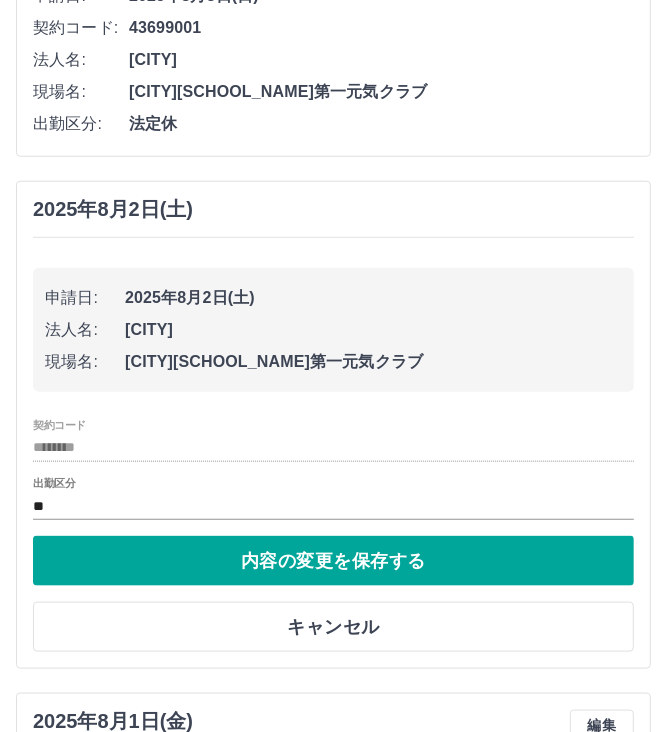 click on "2025年8月2日(土)" at bounding box center [373, 298] 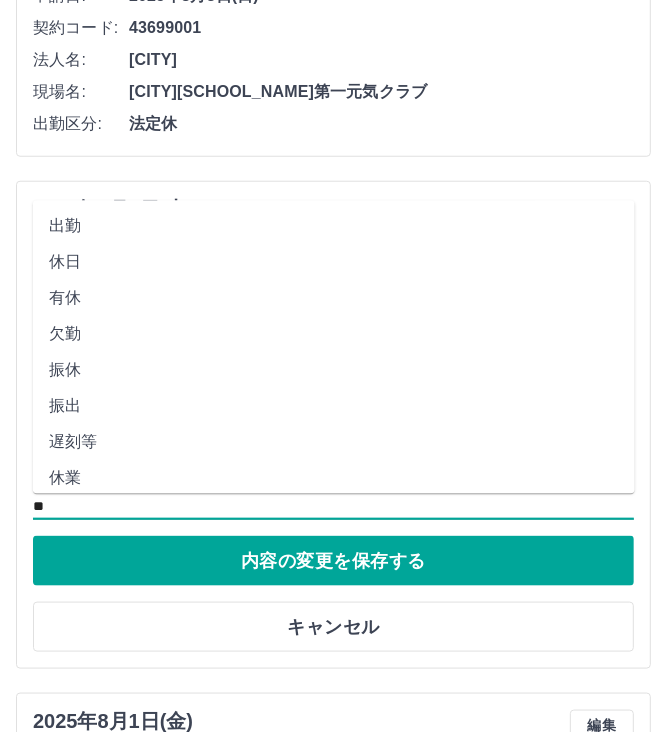 click on "**" at bounding box center (333, 506) 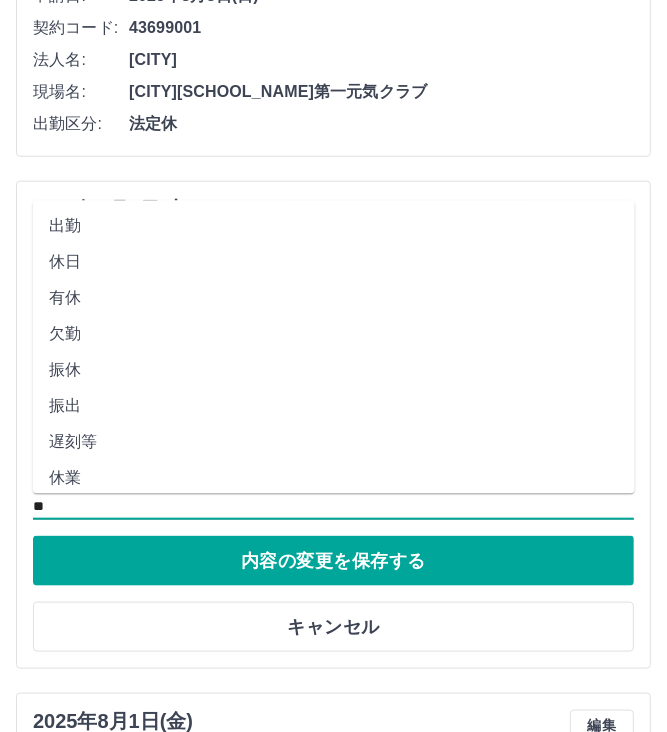 click on "出勤" at bounding box center [334, 227] 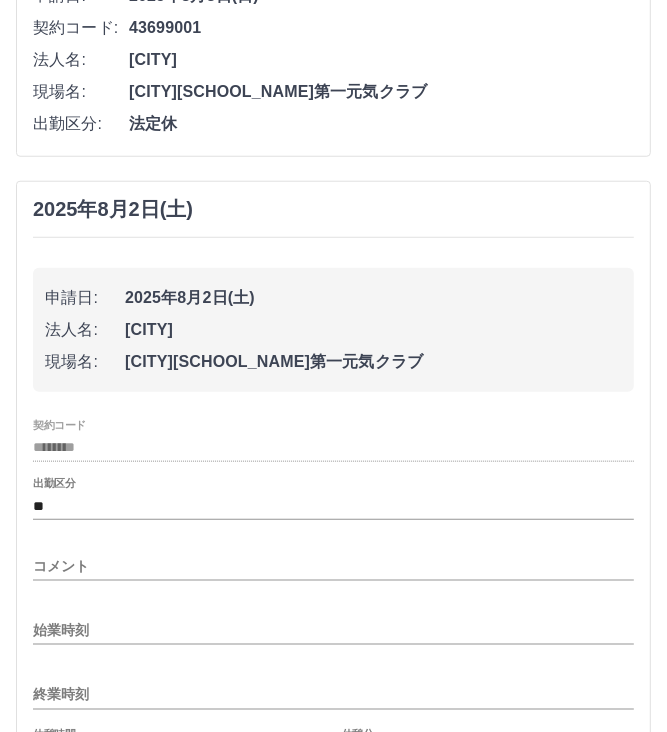 click on "2025年8月2日(土) 申請日: 2025年8月2日(土) 法人名: 湖西市 現場名: 湖西市新居小学校第一元気クラブ 契約コード ******** 出勤区分 ** コメント 始業時刻 終業時刻 休憩時間 * 休憩分 * 内容の変更を保存する キャンセル" at bounding box center (333, 553) 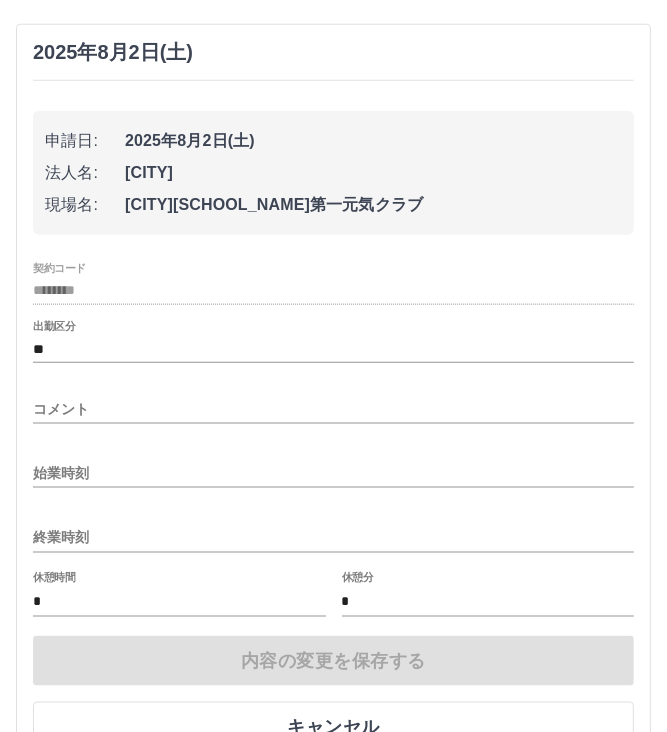 scroll, scrollTop: 880, scrollLeft: 0, axis: vertical 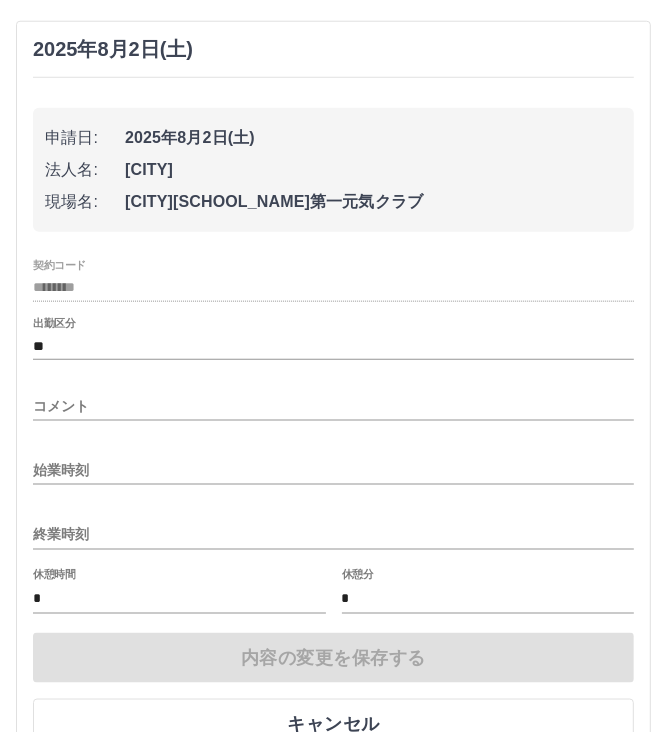 click on "始業時刻" at bounding box center (333, 470) 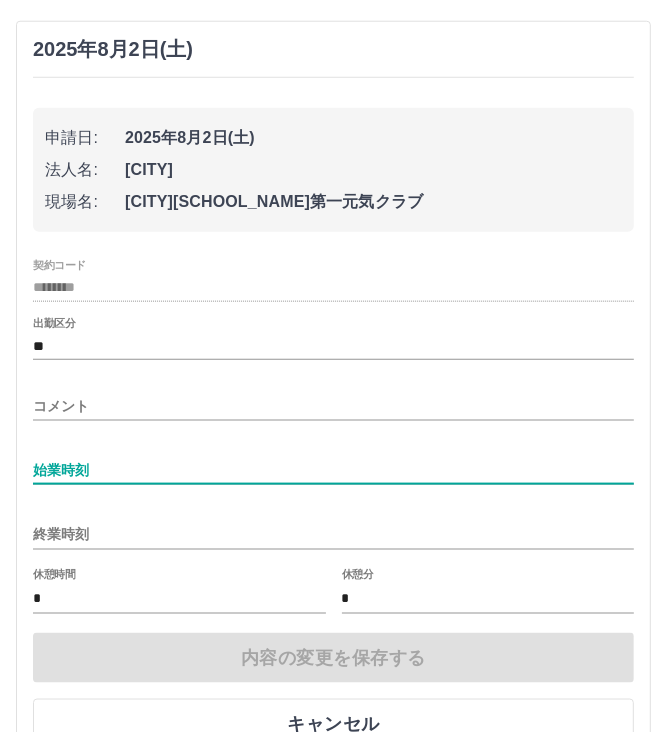 type on "****" 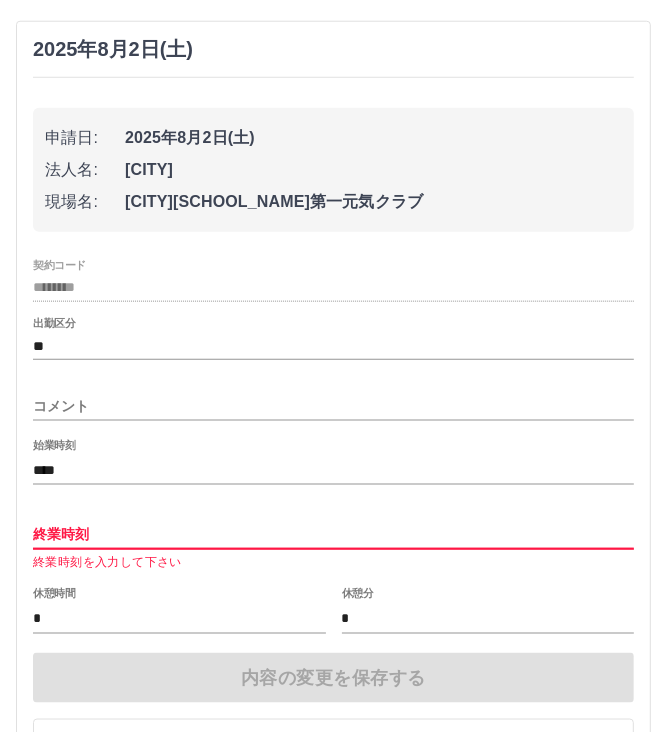 click on "終業時刻" at bounding box center (333, 534) 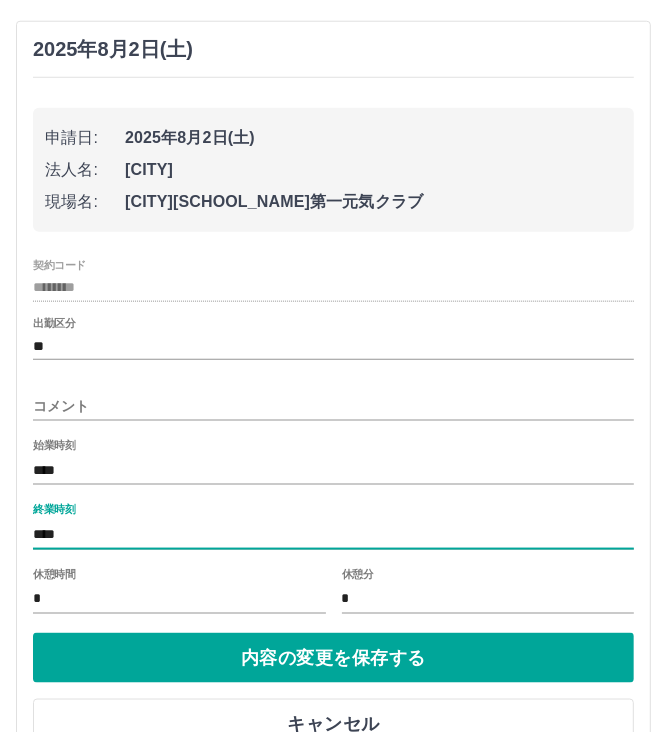 scroll, scrollTop: 878, scrollLeft: 0, axis: vertical 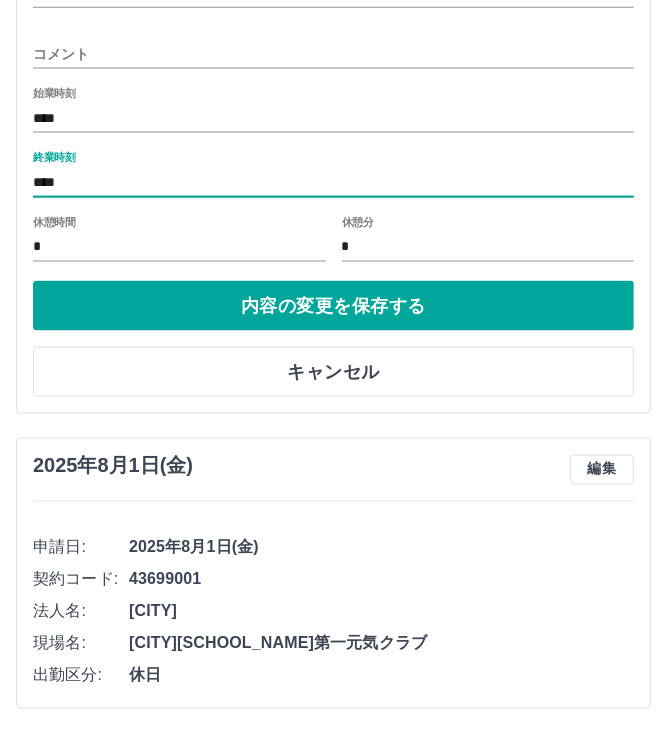 type on "****" 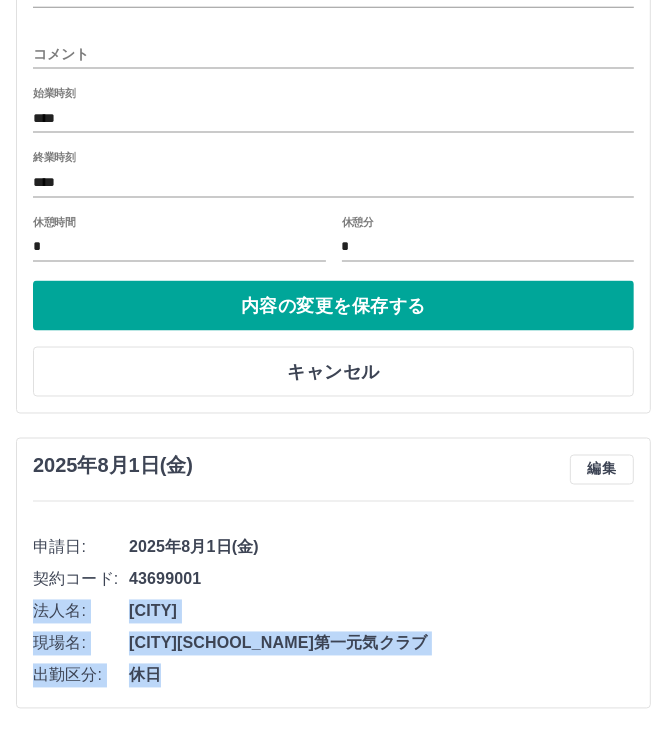 drag, startPoint x: 568, startPoint y: 684, endPoint x: 559, endPoint y: 568, distance: 116.34862 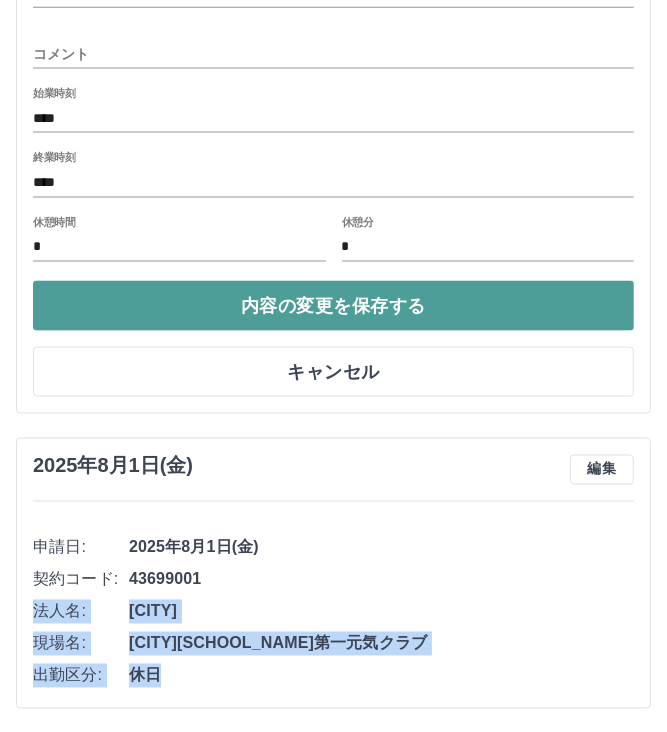 click on "内容の変更を保存する" at bounding box center [333, 306] 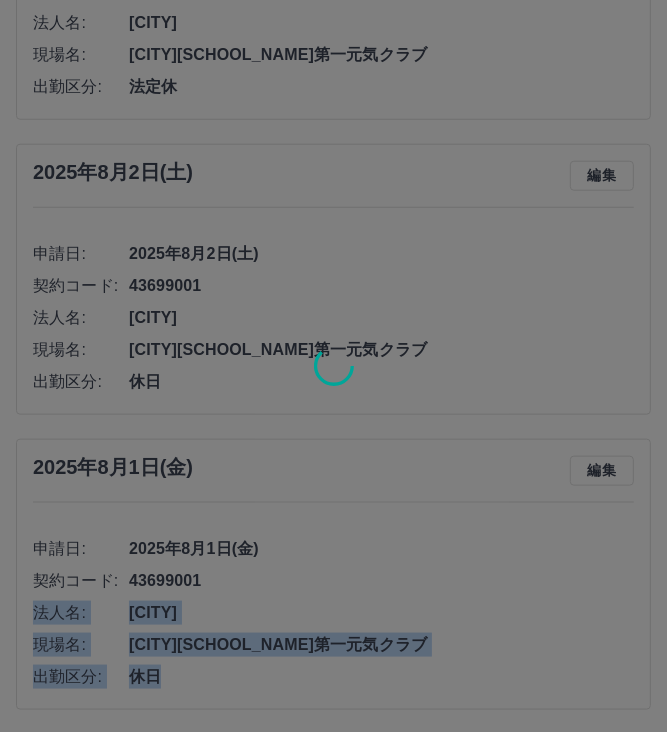 scroll, scrollTop: 885, scrollLeft: 0, axis: vertical 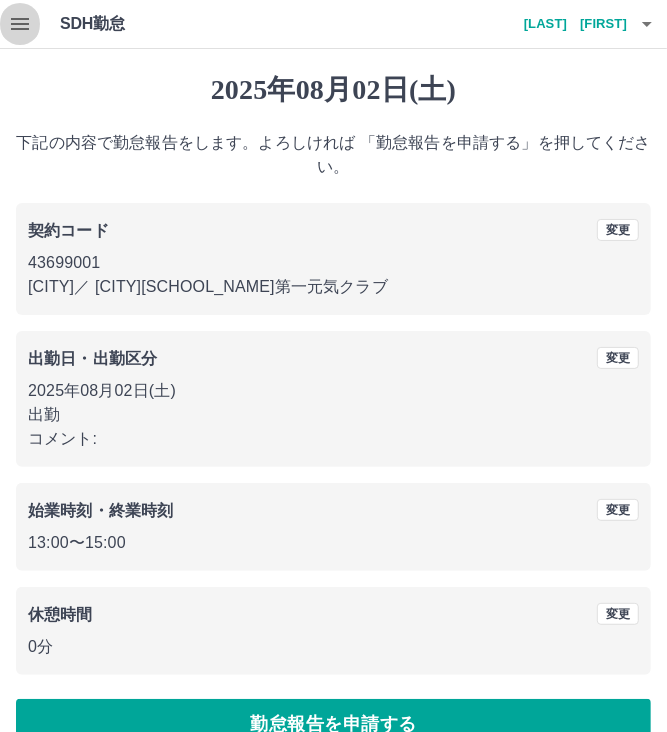 click 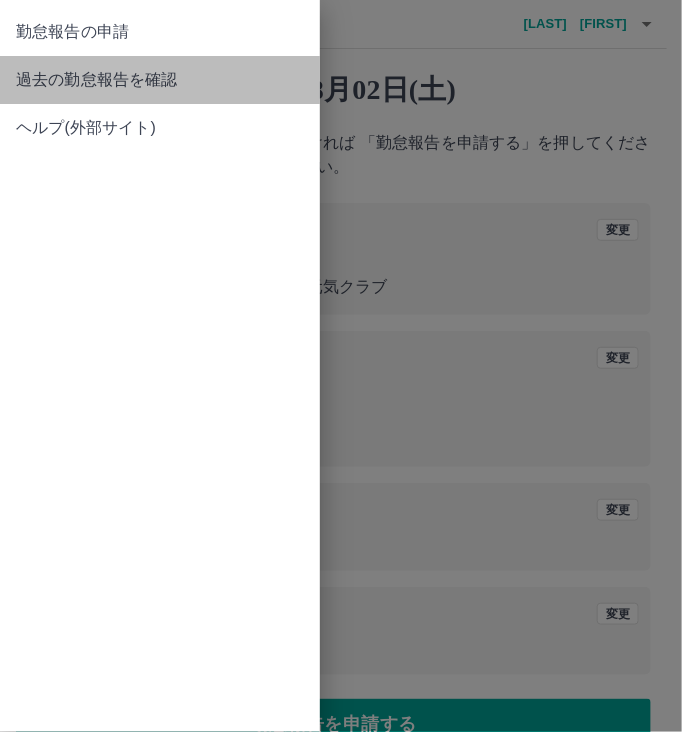 click on "過去の勤怠報告を確認" at bounding box center (160, 80) 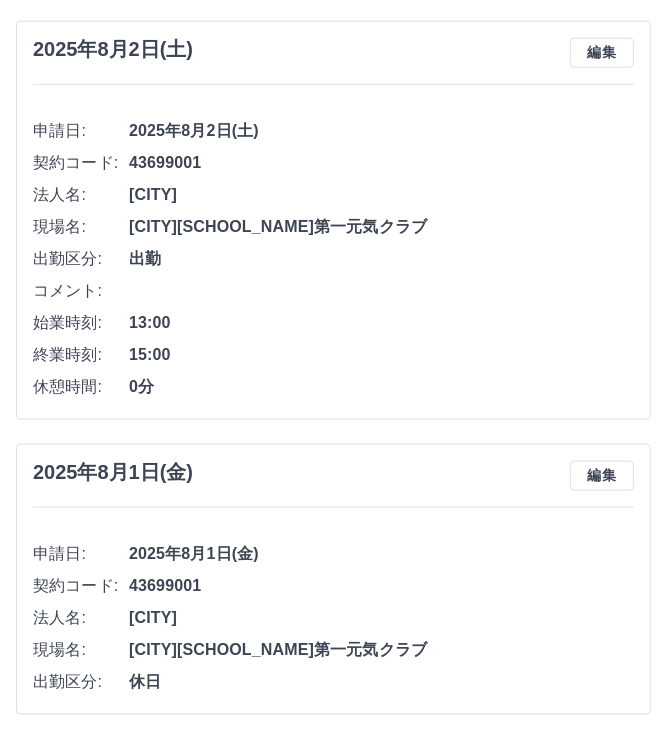 scroll, scrollTop: 885, scrollLeft: 0, axis: vertical 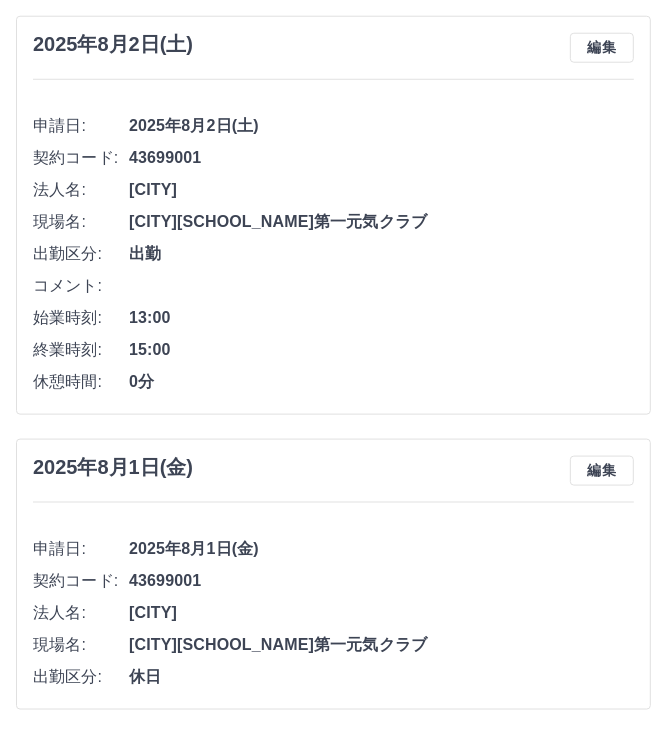 click on "2025年8月4日(月) 編集 申請日: 2025年8月4日(月) 契約コード: 43699001 法人名: 湖西市 現場名: 湖西市新居小学校第一元気クラブ 出勤区分: 出勤 コメント: 始業時刻: 07:30 終業時刻: 18:00 休憩時間: 1時間0分 2025年8月3日(日) 編集 申請日: 2025年8月3日(日) 契約コード: 43699001 法人名: 湖西市 現場名: 湖西市新居小学校第一元気クラブ 出勤区分: 法定休 2025年8月2日(土) 編集 申請日: 2025年8月2日(土) 契約コード: 43699001 法人名: 湖西市 現場名: 湖西市新居小学校第一元気クラブ 出勤区分: 出勤 コメント: 始業時刻: 13:00 終業時刻: 15:00 休憩時間: 0分 2025年8月1日(金) 編集 申請日: 2025年8月1日(金) 契約コード: 43699001 法人名: 湖西市 現場名: 湖西市新居小学校第一元気クラブ 出勤区分: 休日" at bounding box center (333, 4) 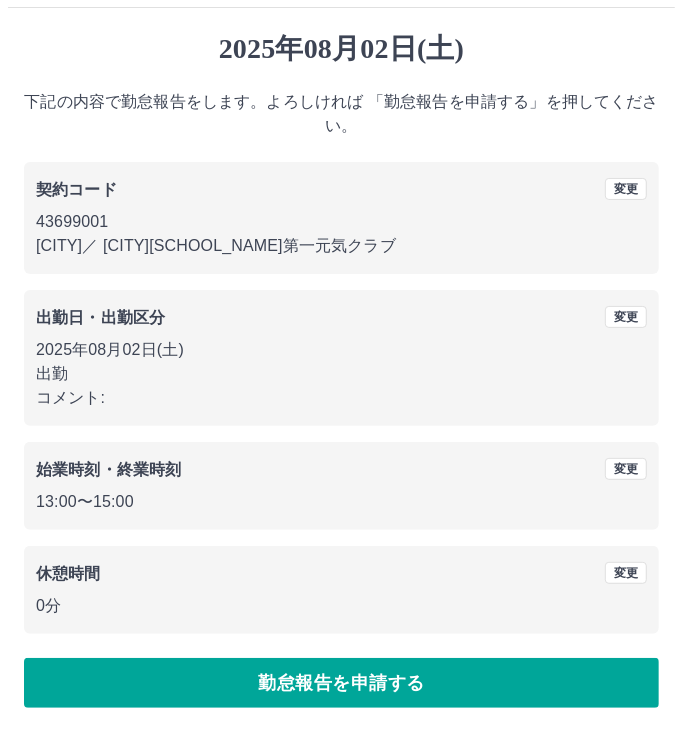 scroll, scrollTop: 0, scrollLeft: 0, axis: both 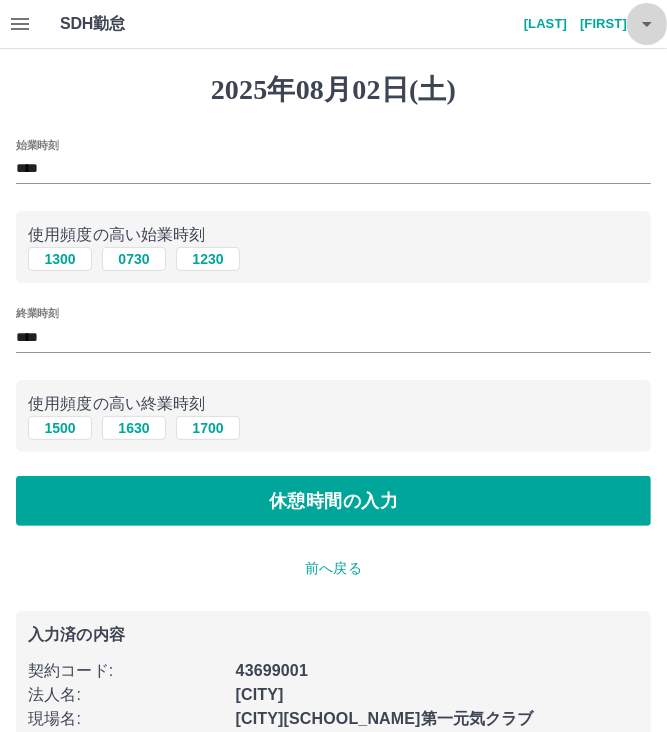 click 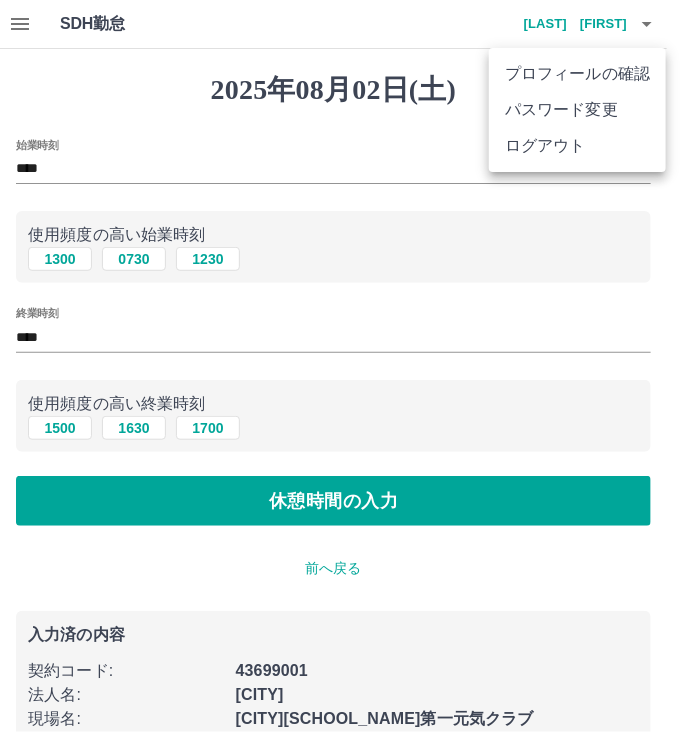 click on "ログアウト" at bounding box center [577, 146] 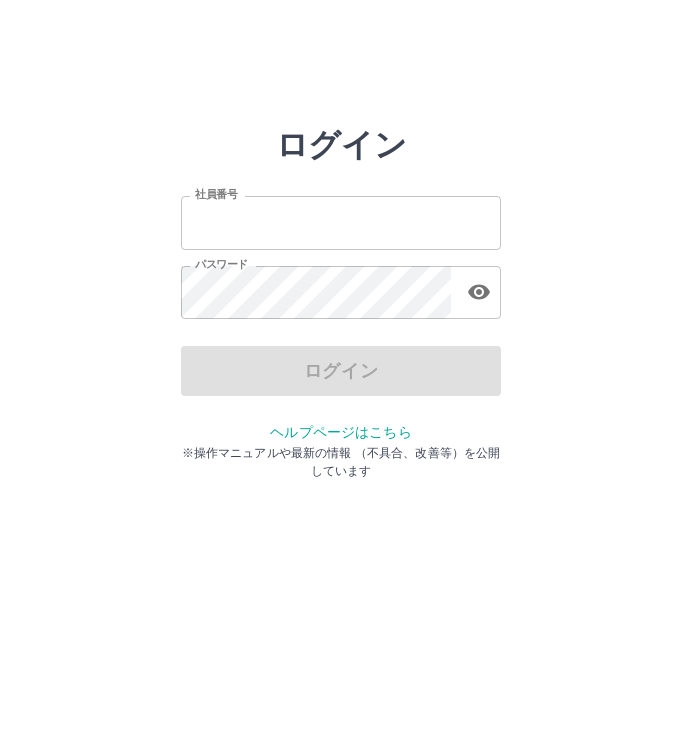 scroll, scrollTop: 0, scrollLeft: 0, axis: both 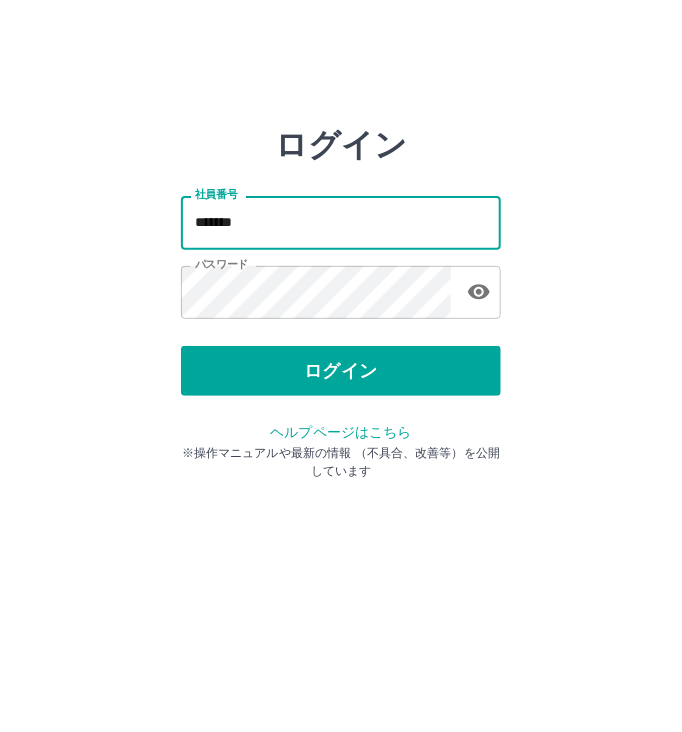 click on "*******" at bounding box center (341, 222) 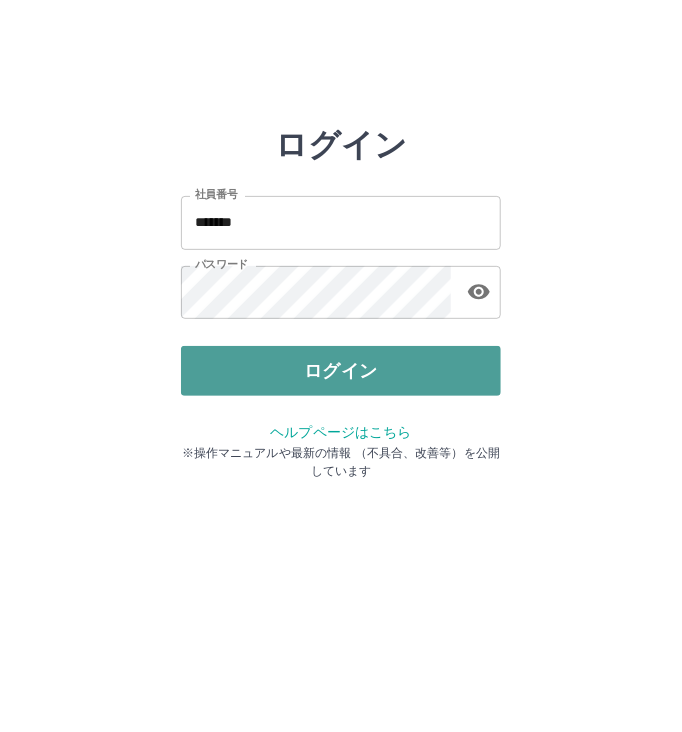 click on "ログイン" at bounding box center (341, 371) 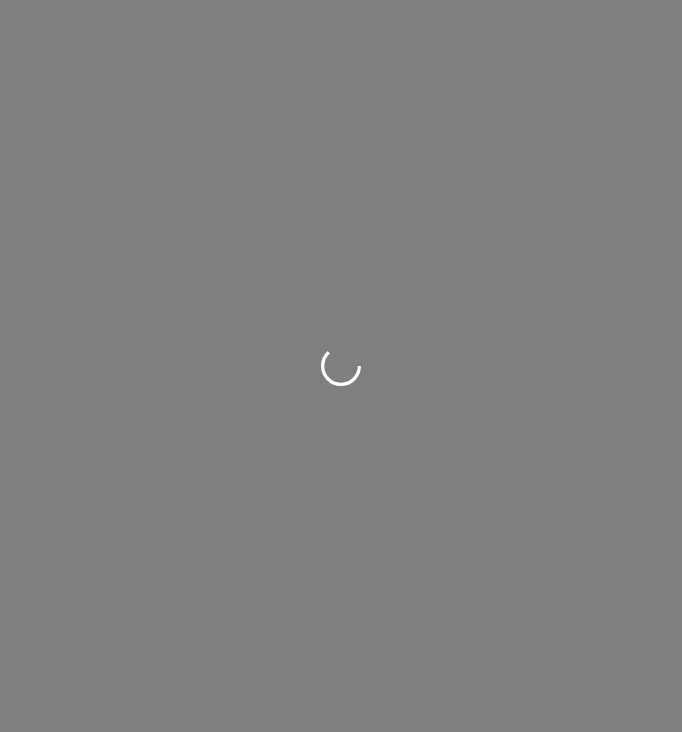 scroll, scrollTop: 0, scrollLeft: 0, axis: both 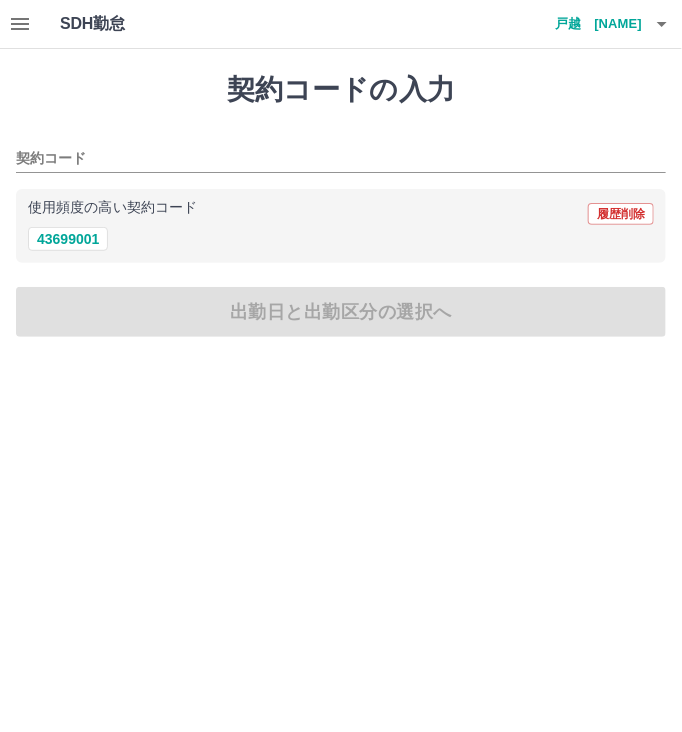 drag, startPoint x: 0, startPoint y: 0, endPoint x: 311, endPoint y: 372, distance: 484.87628 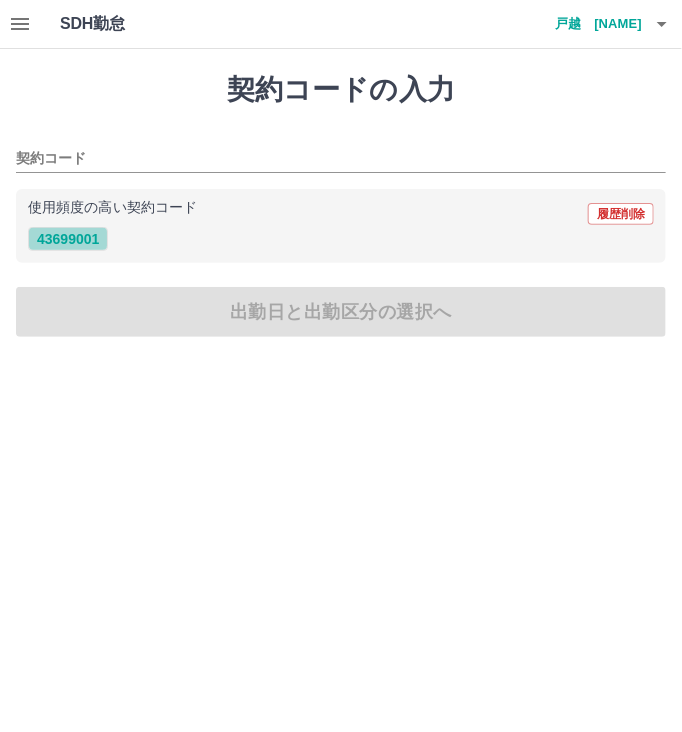 click on "43699001" at bounding box center [68, 239] 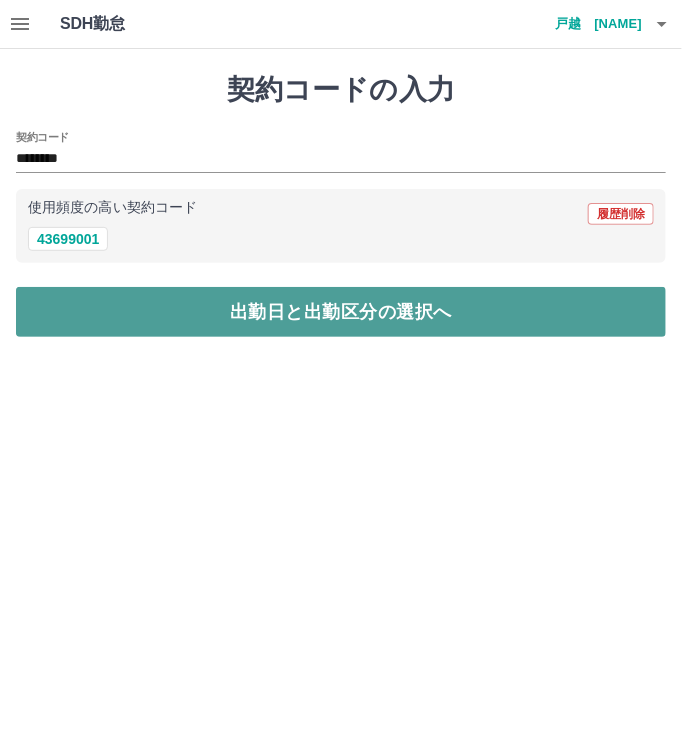 click on "出勤日と出勤区分の選択へ" at bounding box center (341, 312) 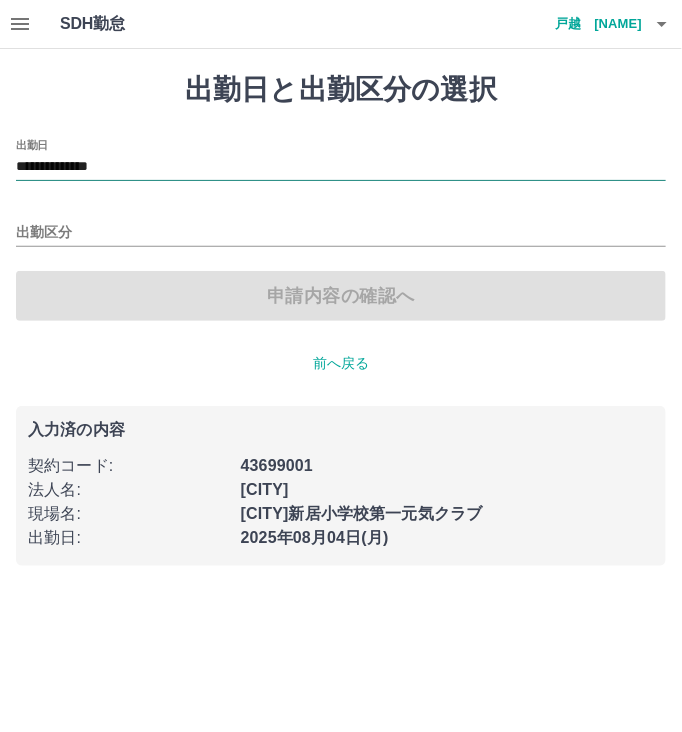 click on "**********" at bounding box center [341, 167] 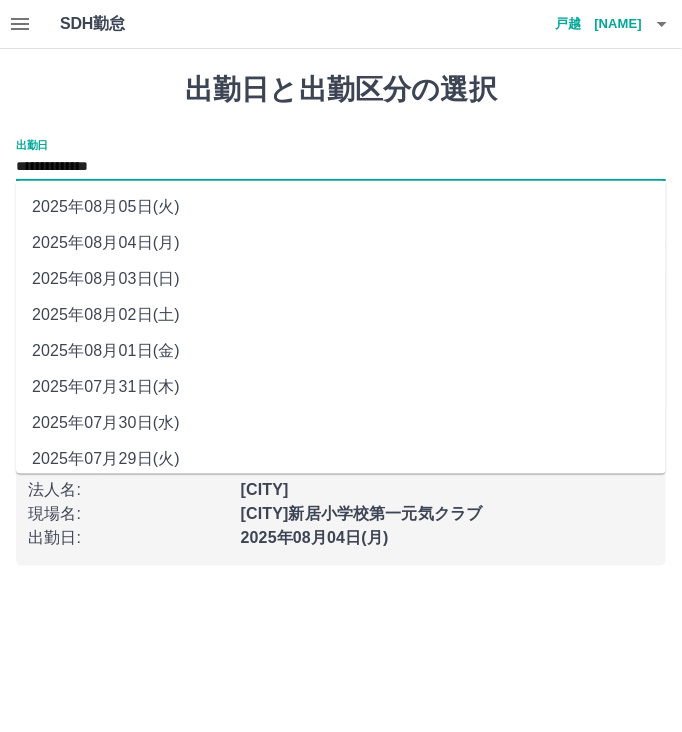 click on "2025年08月02日(土)" at bounding box center (341, 315) 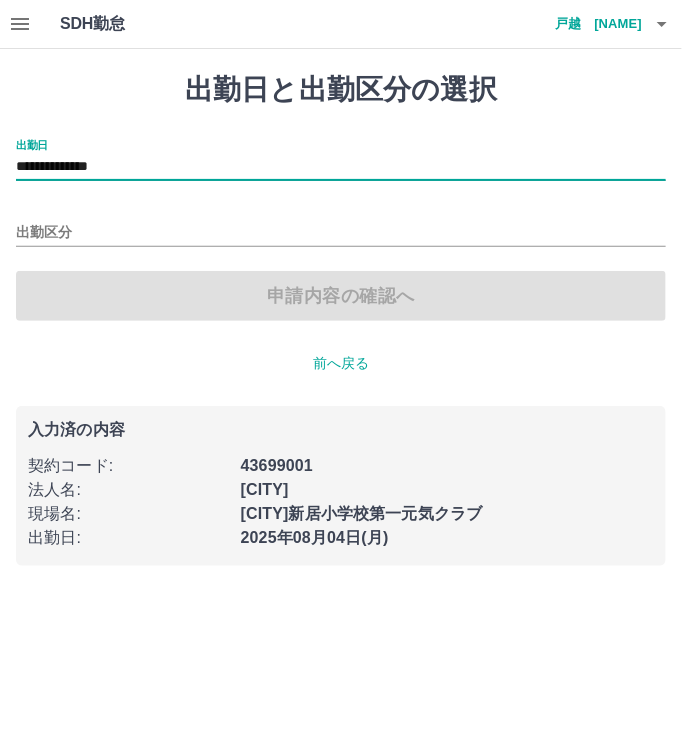 type on "**********" 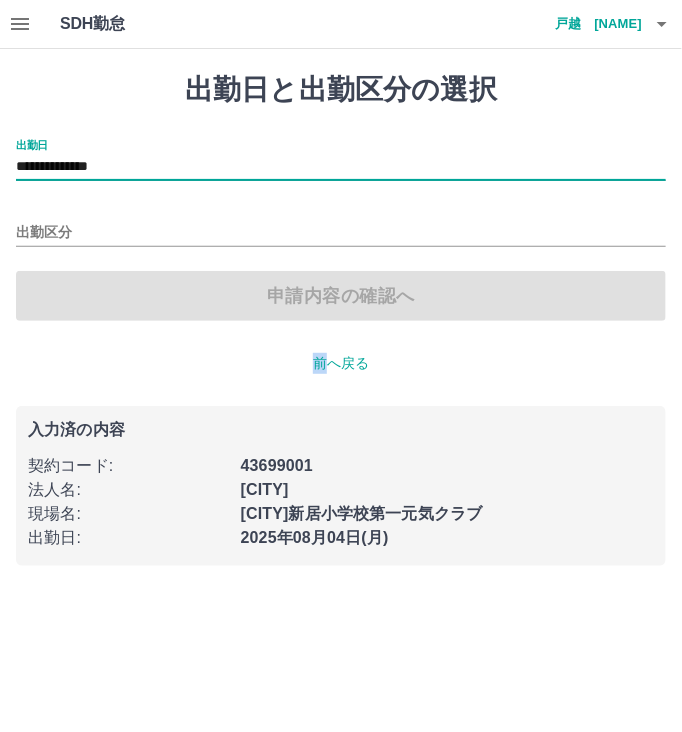 click on "申請内容の確認へ" at bounding box center (341, 296) 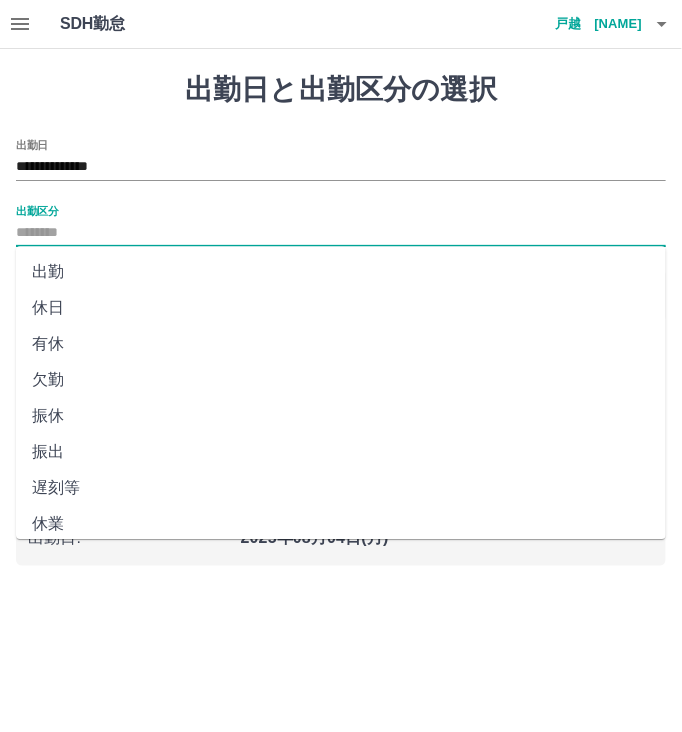 click on "出勤区分" at bounding box center (341, 233) 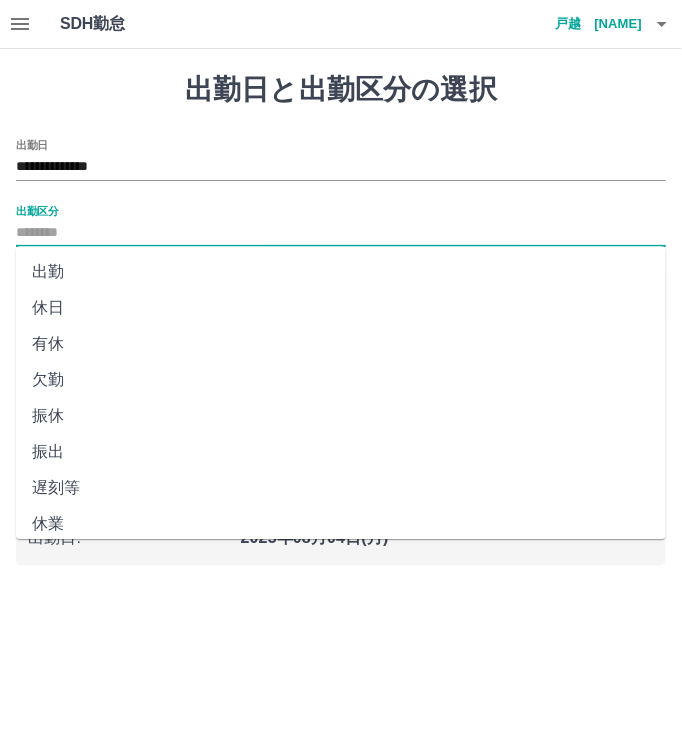 click on "出勤" at bounding box center [341, 272] 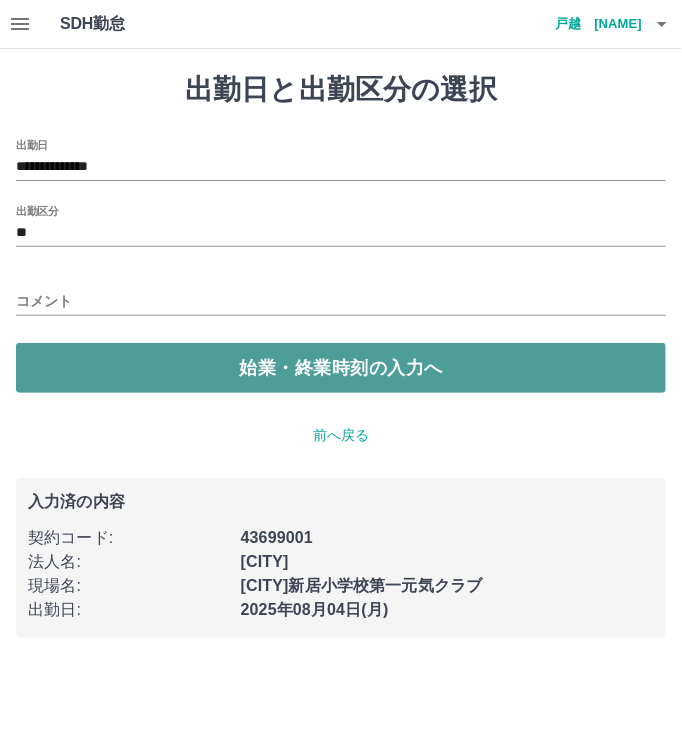 click on "始業・終業時刻の入力へ" at bounding box center (341, 368) 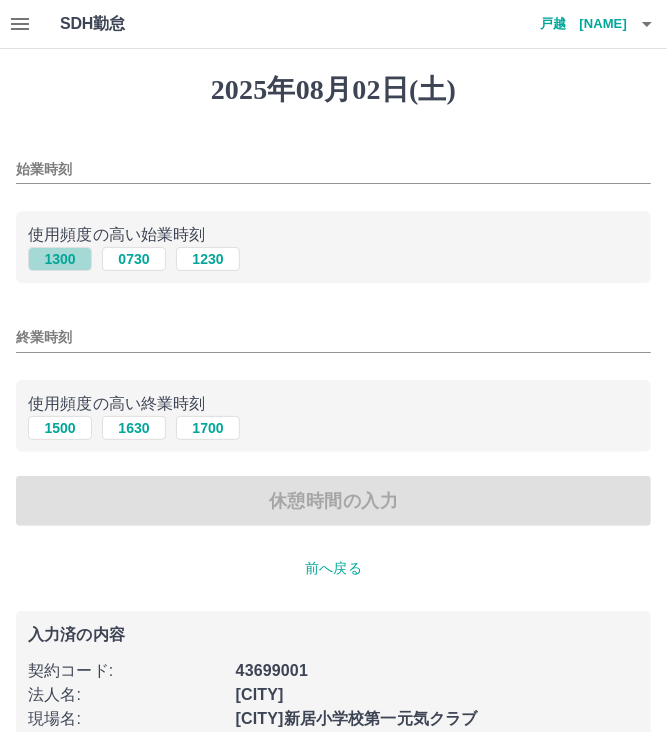 click on "1300" at bounding box center [60, 259] 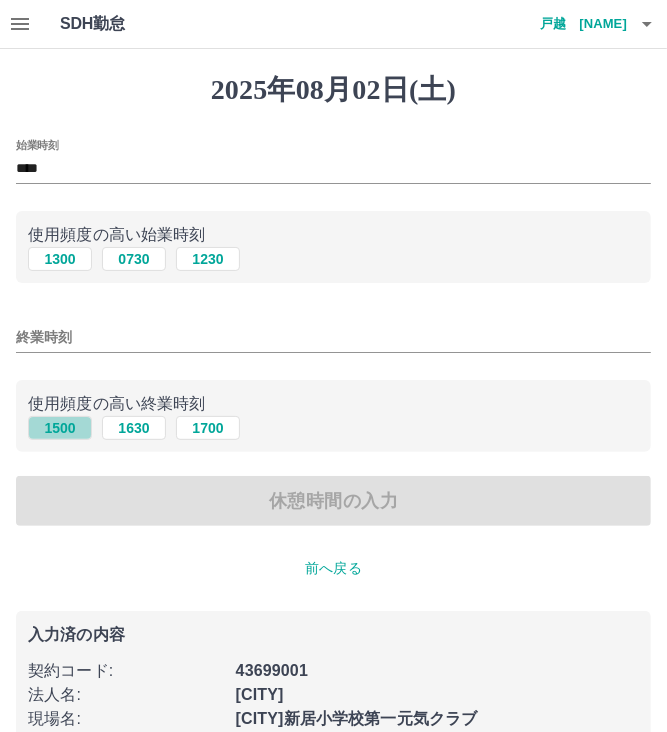 click on "1500" at bounding box center [60, 428] 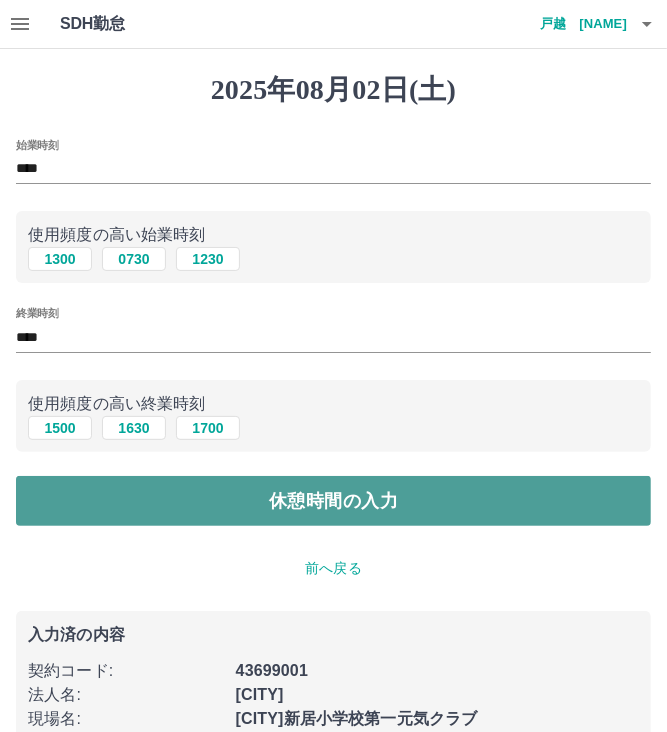 click on "休憩時間の入力" at bounding box center [333, 501] 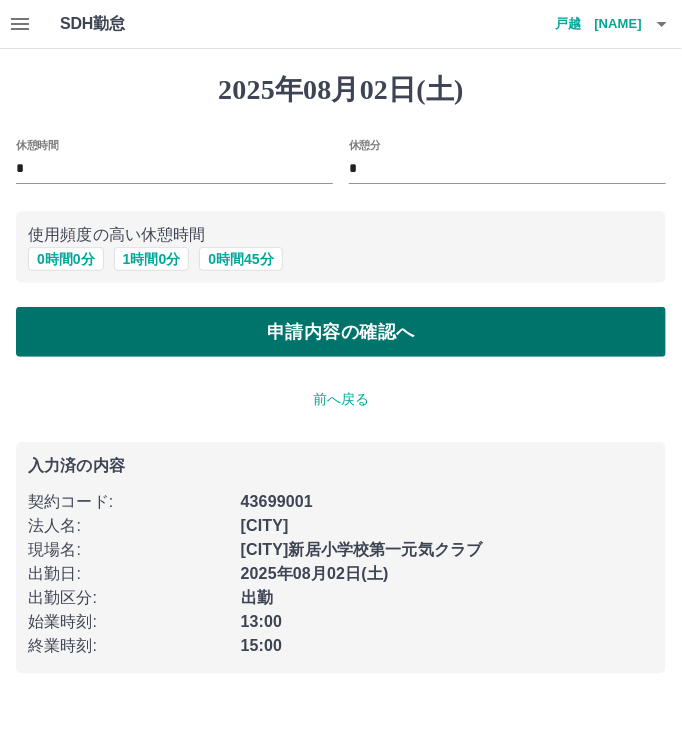click on "申請内容の確認へ" at bounding box center (341, 332) 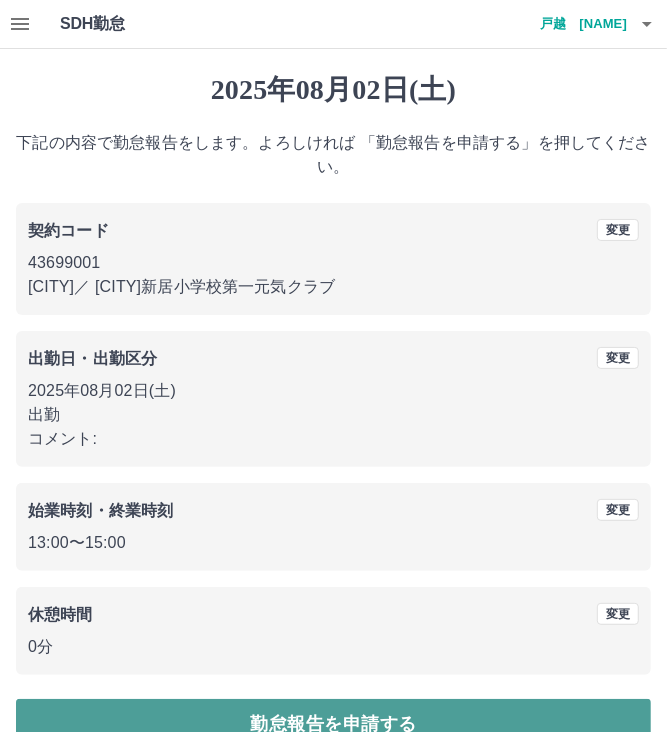click on "勤怠報告を申請する" at bounding box center [333, 724] 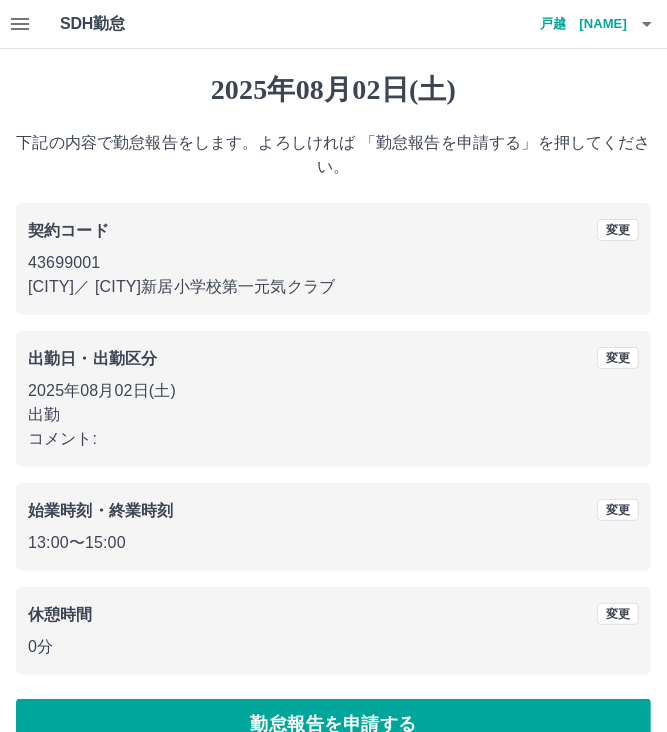 click 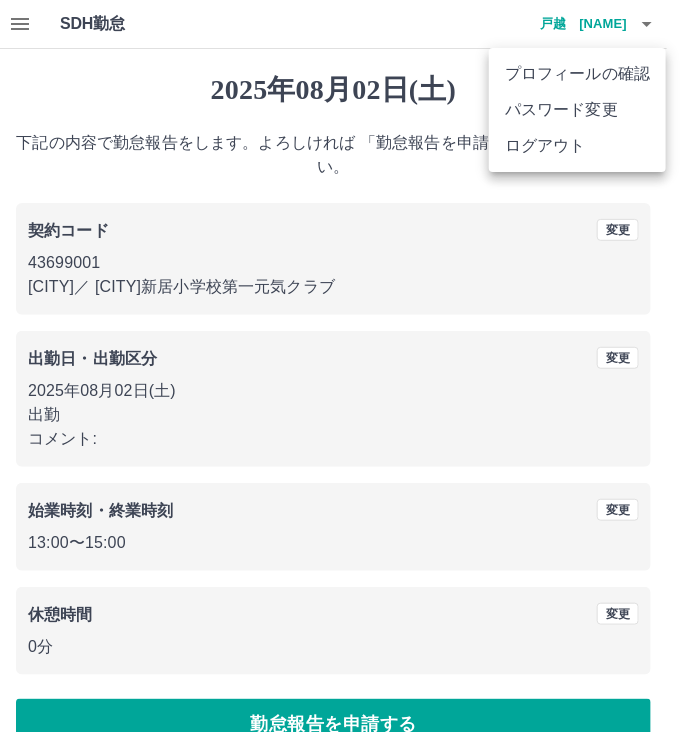 click on "ログアウト" at bounding box center (577, 146) 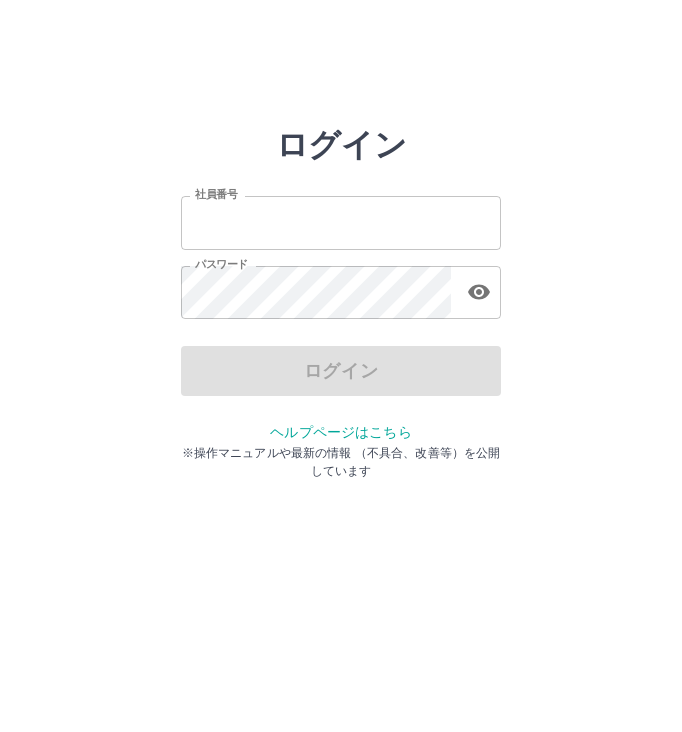 scroll, scrollTop: 0, scrollLeft: 0, axis: both 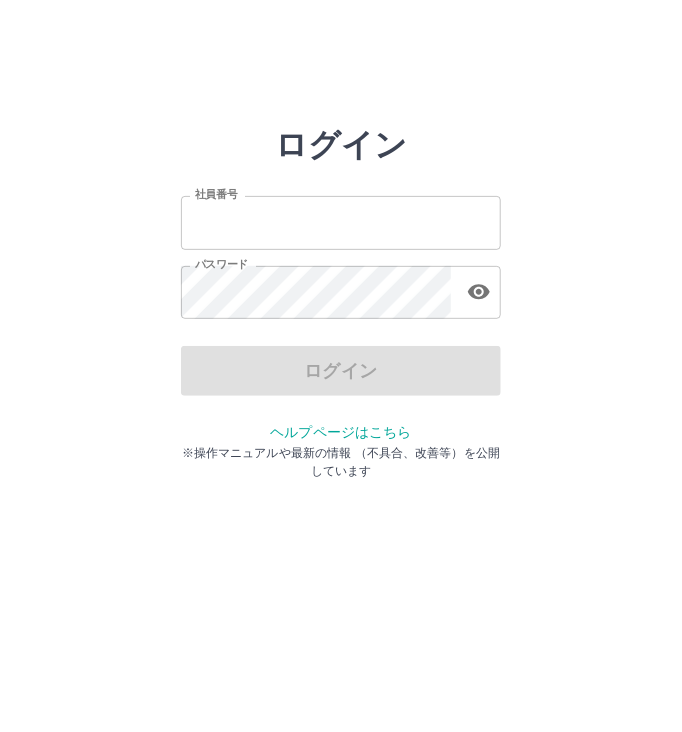 type on "*******" 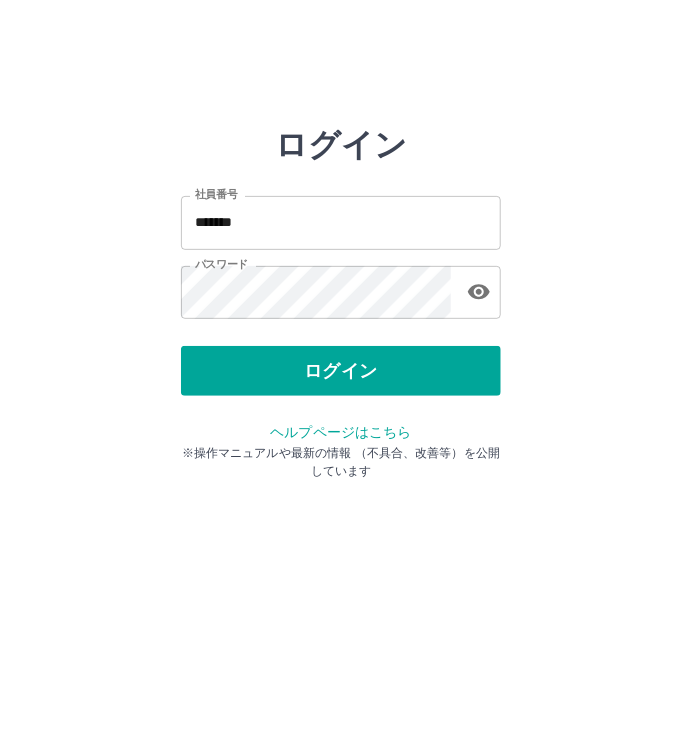 click on "ログイン" at bounding box center [341, 371] 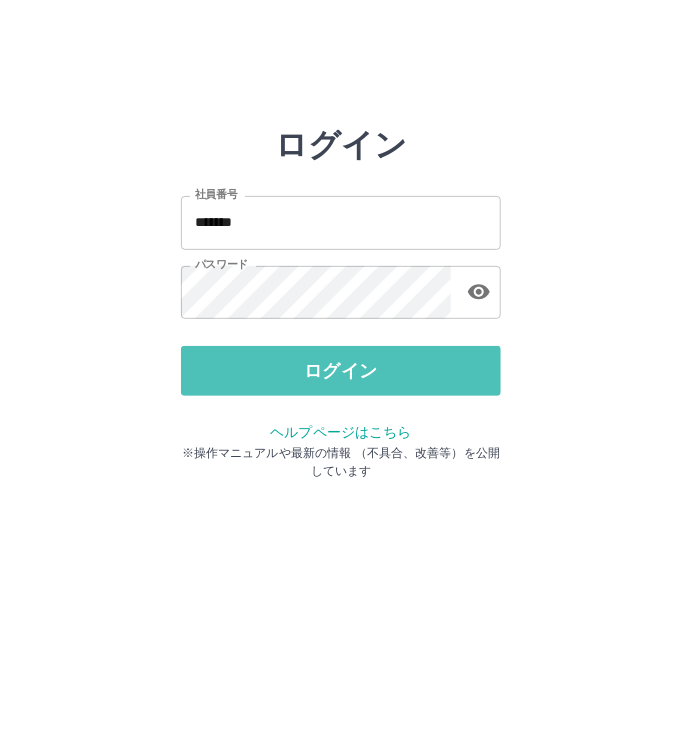 click on "ログイン" at bounding box center (341, 371) 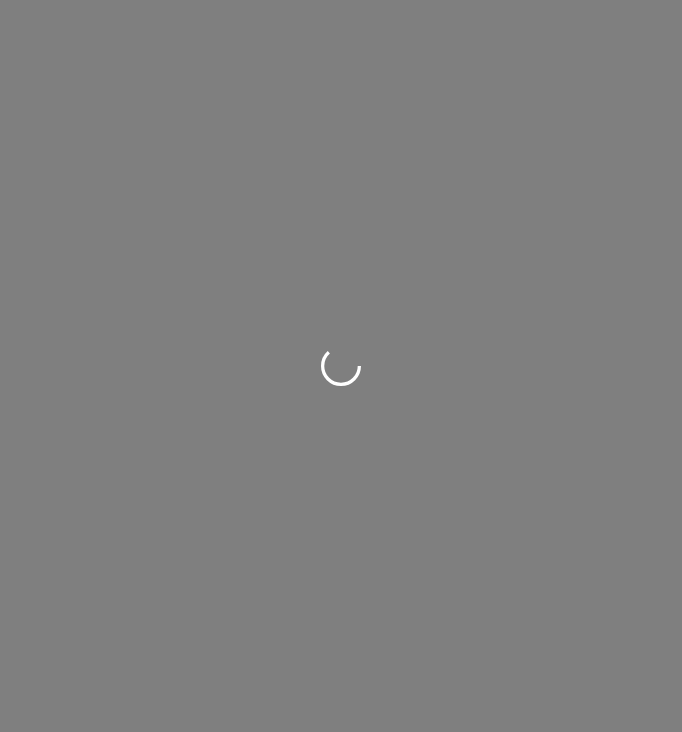 scroll, scrollTop: 0, scrollLeft: 0, axis: both 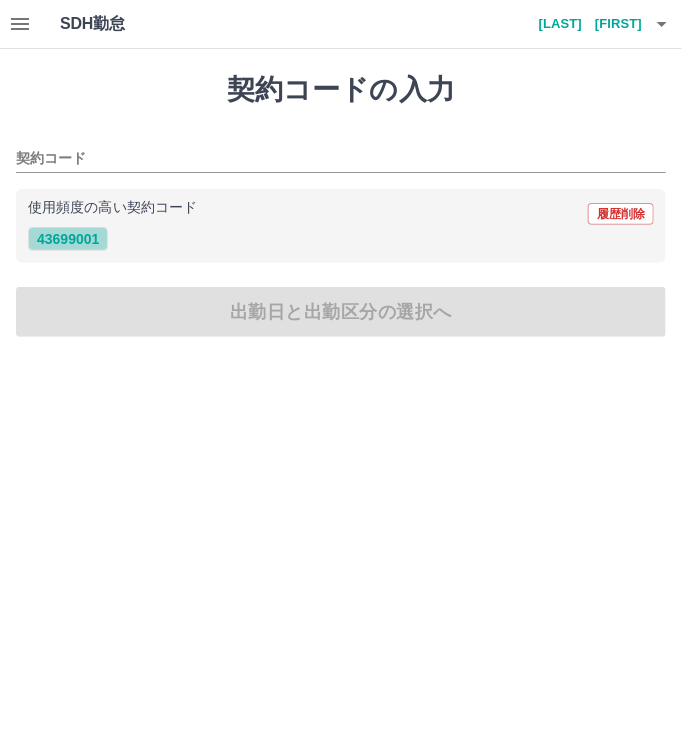 click on "43699001" at bounding box center (68, 239) 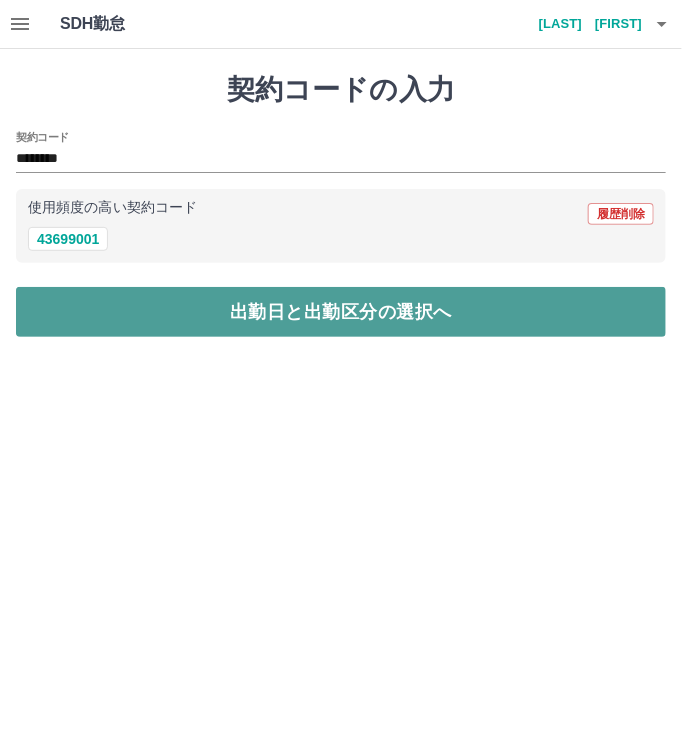 click on "出勤日と出勤区分の選択へ" at bounding box center (341, 312) 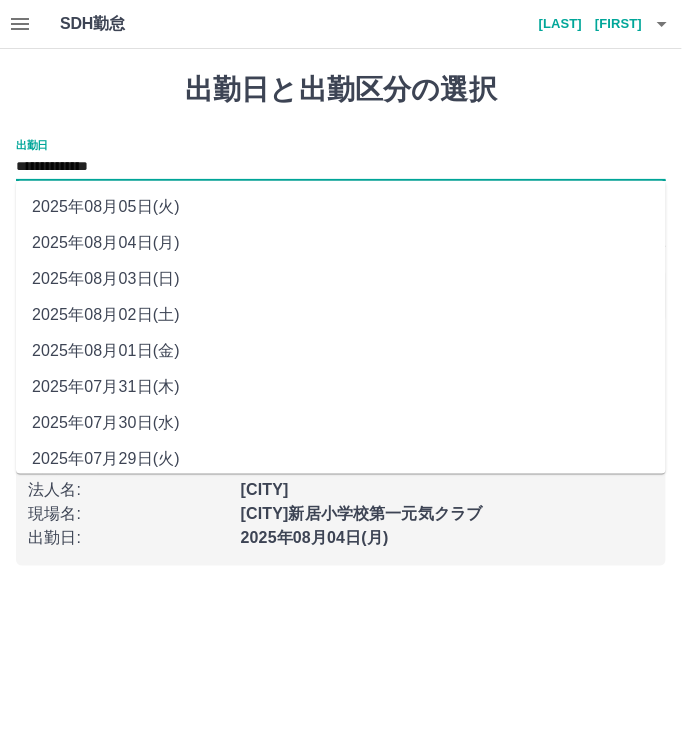 click on "**********" at bounding box center (341, 167) 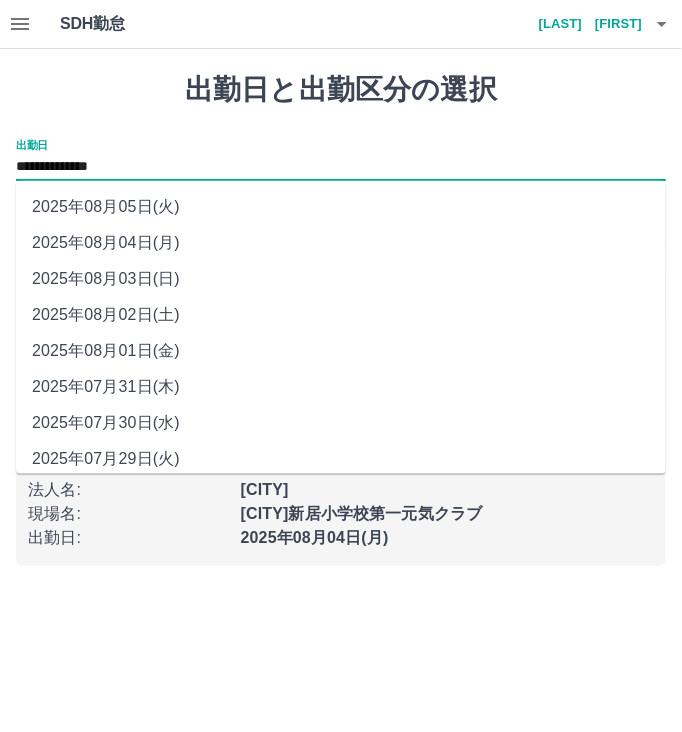 click on "2025年08月03日(日)" at bounding box center [341, 279] 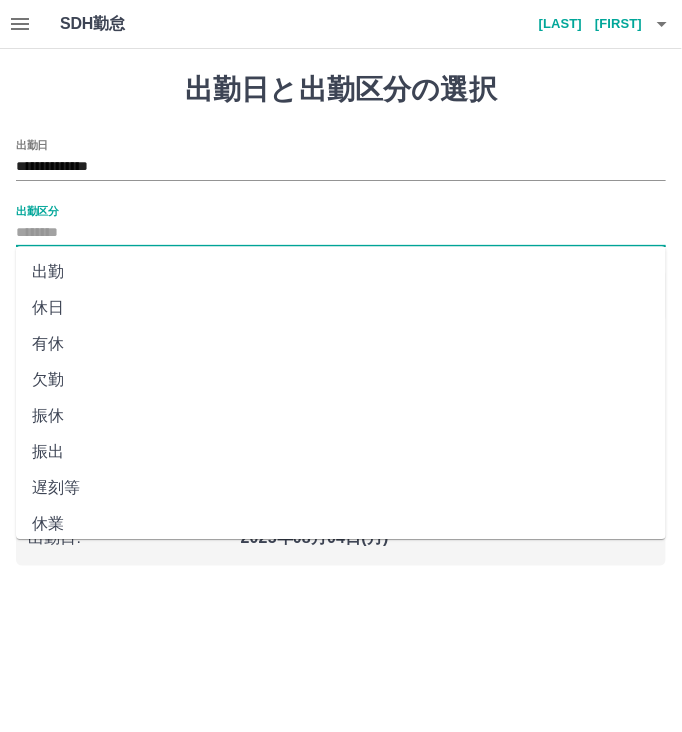 click on "出勤区分" at bounding box center [341, 233] 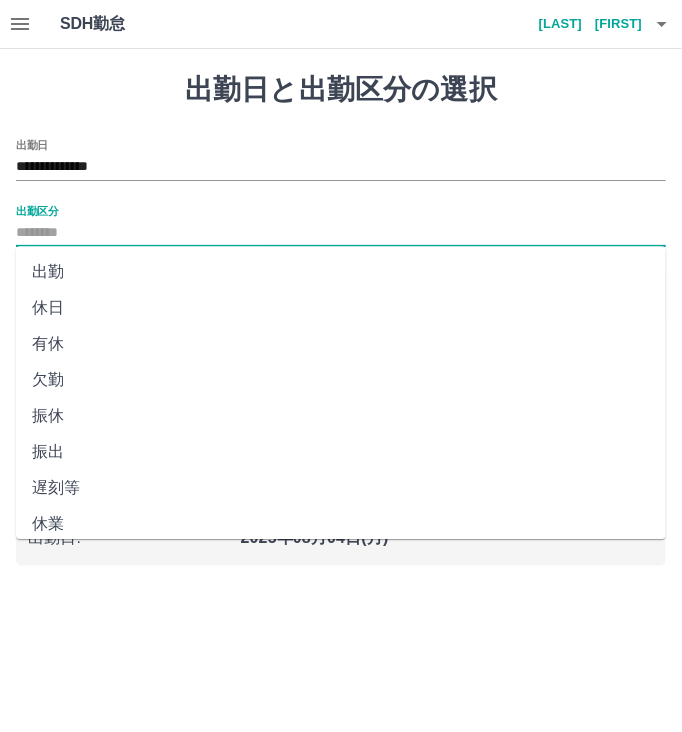 click on "出勤" at bounding box center (341, 272) 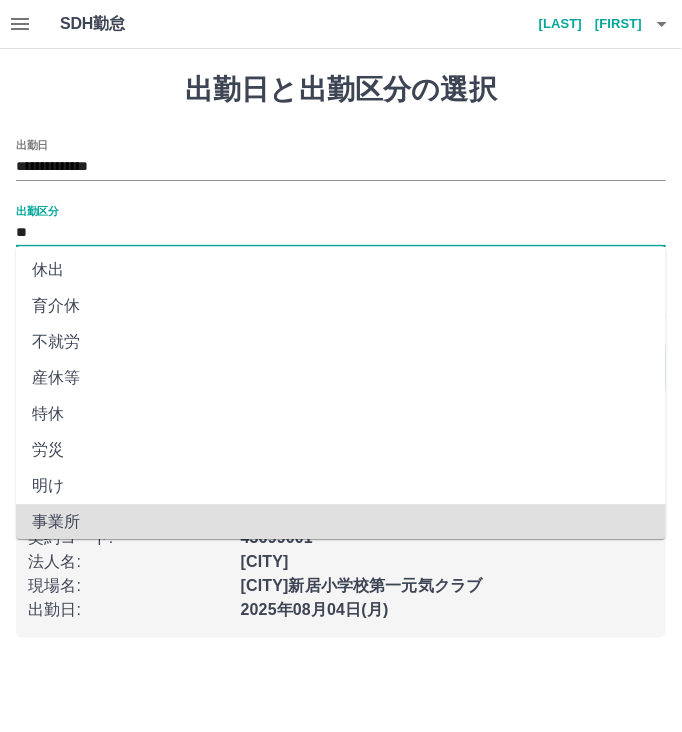 scroll, scrollTop: 326, scrollLeft: 0, axis: vertical 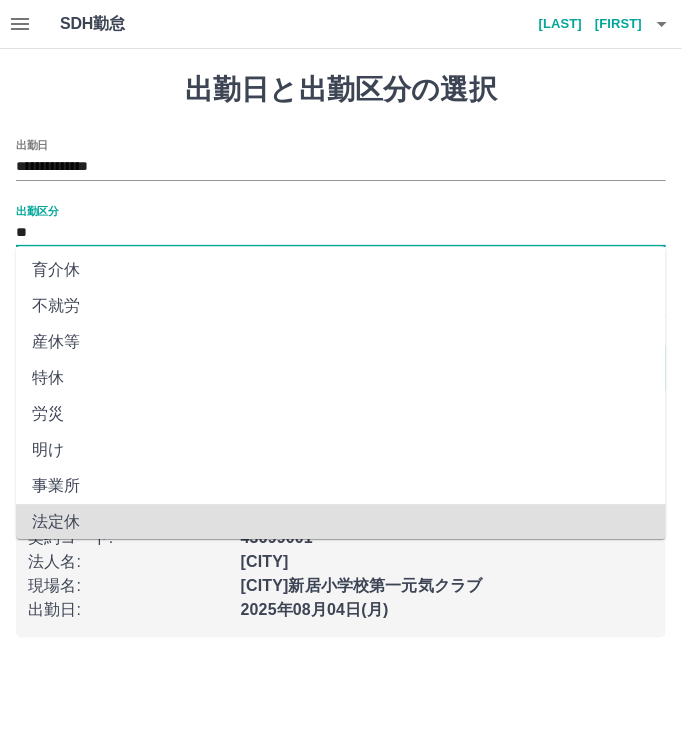 click on "育介休" at bounding box center [341, 270] 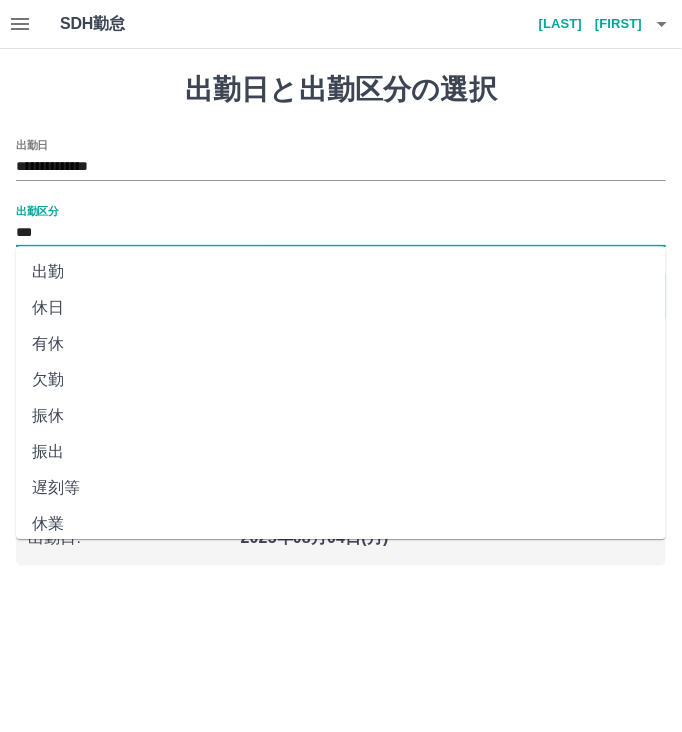 scroll, scrollTop: 74, scrollLeft: 0, axis: vertical 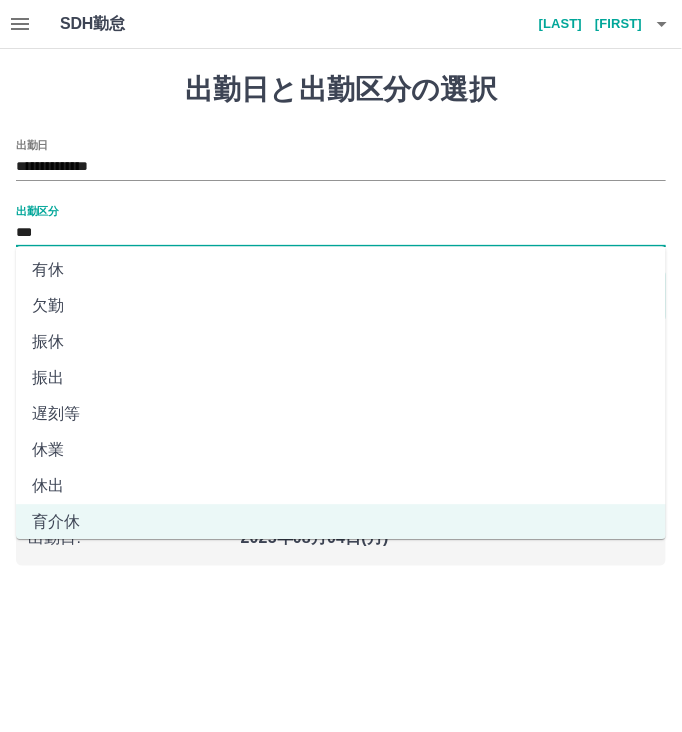 click on "***" at bounding box center [341, 233] 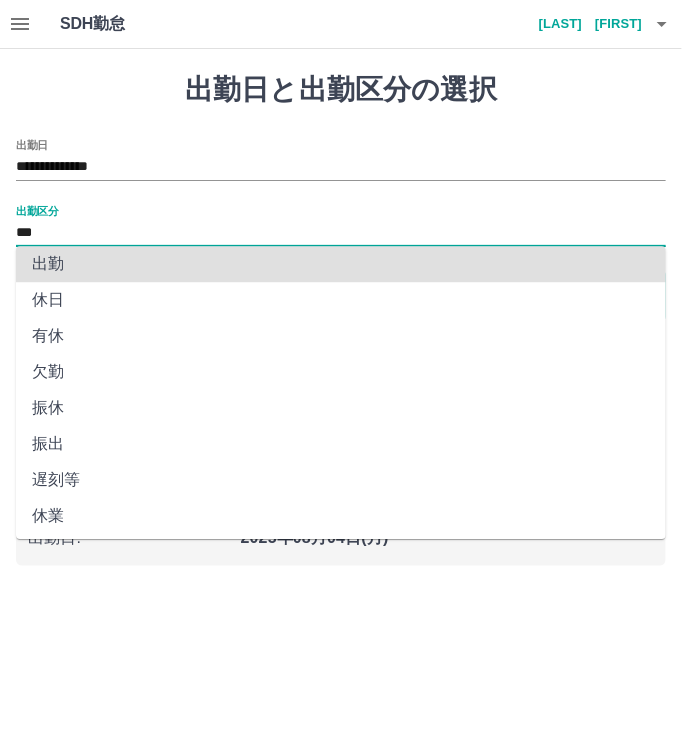 scroll, scrollTop: 362, scrollLeft: 0, axis: vertical 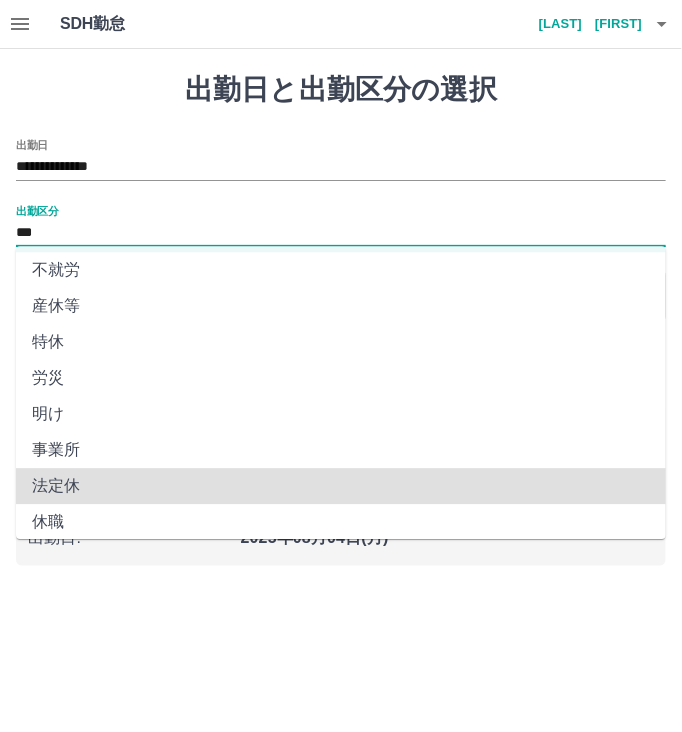 click on "***" at bounding box center (341, 233) 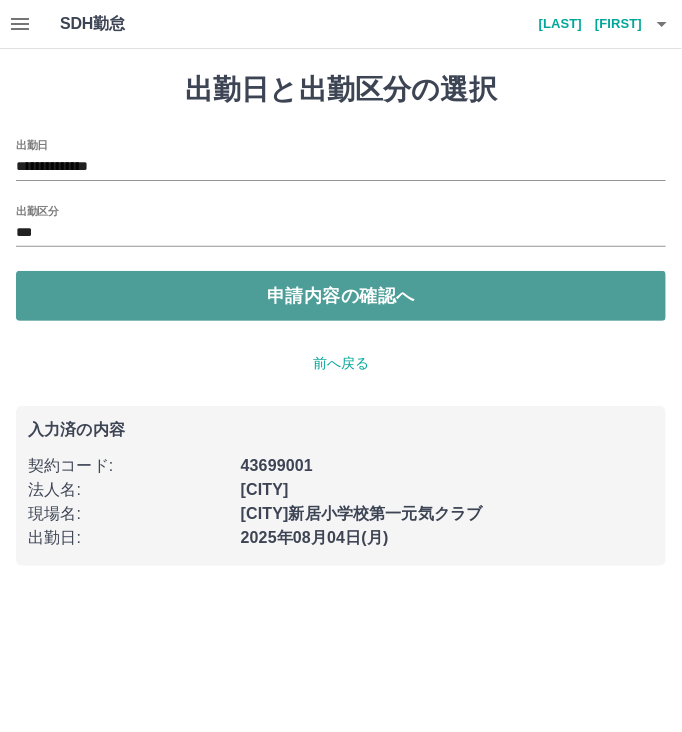 click on "申請内容の確認へ" at bounding box center [341, 296] 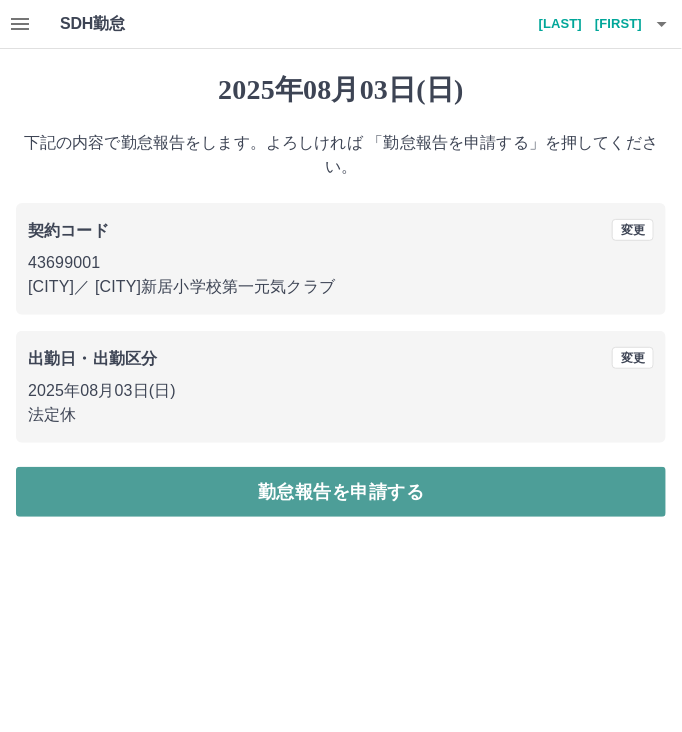 click on "勤怠報告を申請する" at bounding box center (341, 492) 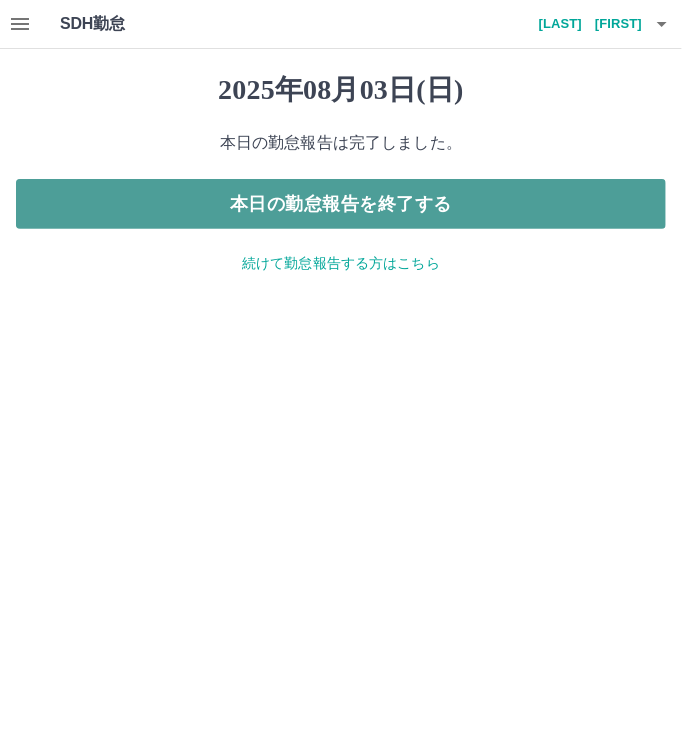click on "本日の勤怠報告を終了する" at bounding box center (341, 204) 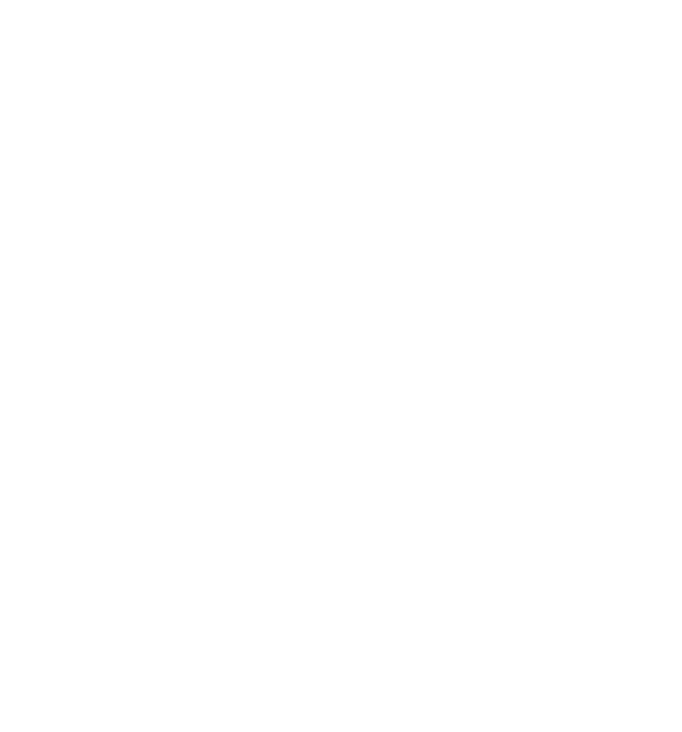 scroll, scrollTop: 0, scrollLeft: 0, axis: both 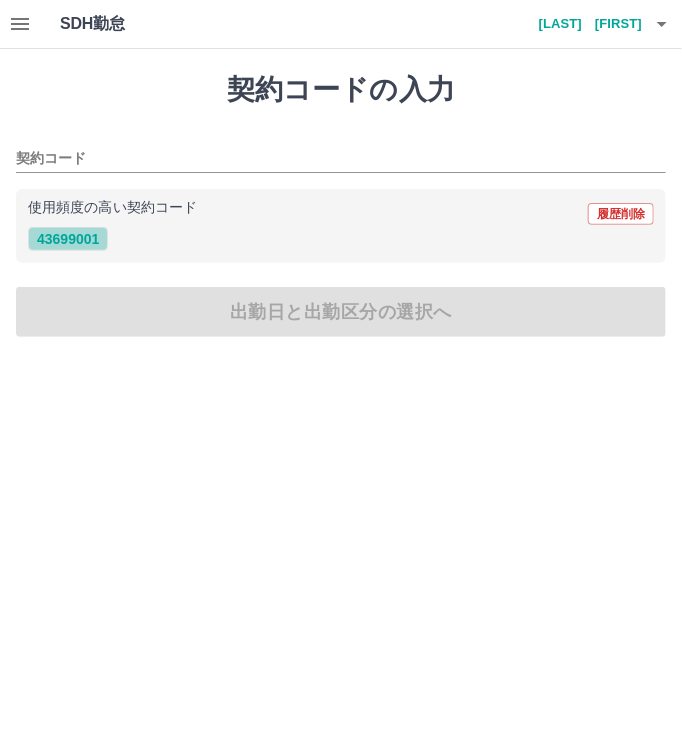 click on "43699001" at bounding box center (68, 239) 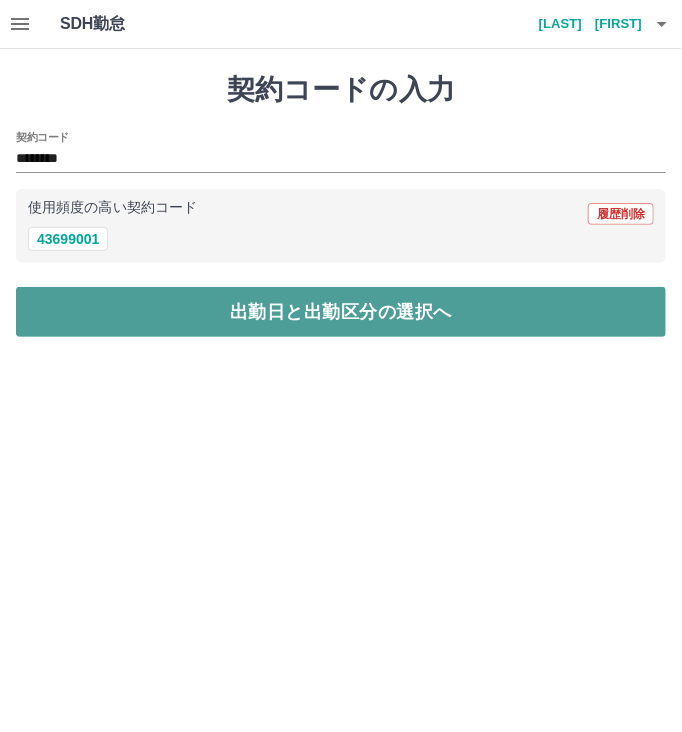 click on "出勤日と出勤区分の選択へ" at bounding box center (341, 312) 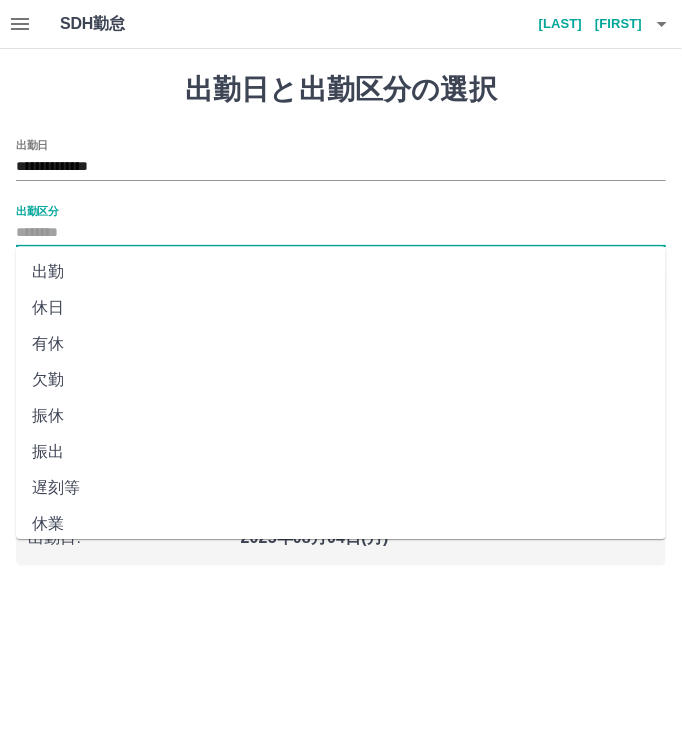 click on "出勤区分" at bounding box center [341, 233] 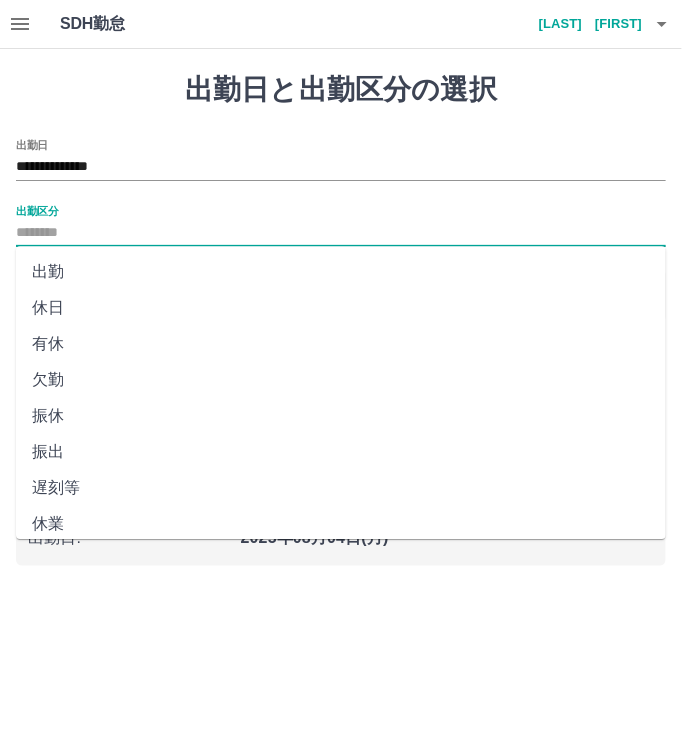 click on "出勤" at bounding box center [341, 272] 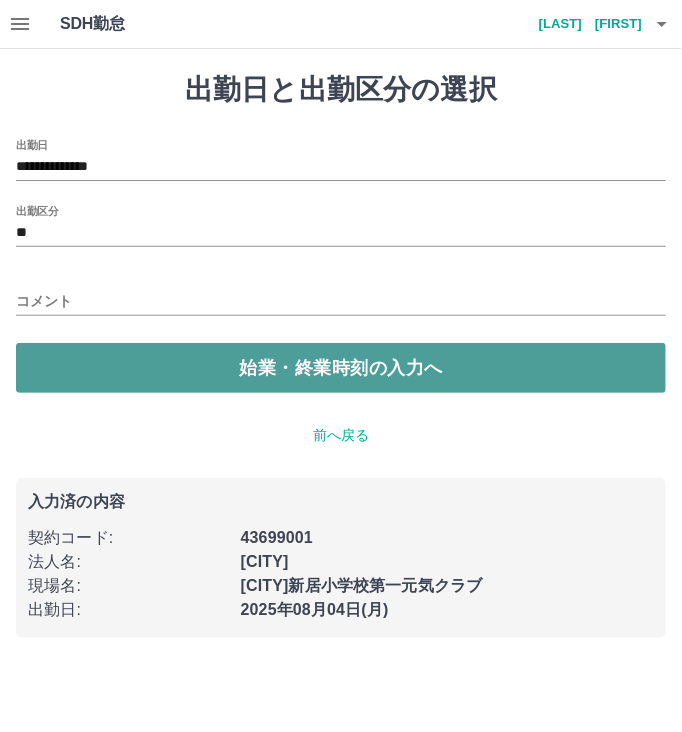 click on "始業・終業時刻の入力へ" at bounding box center (341, 368) 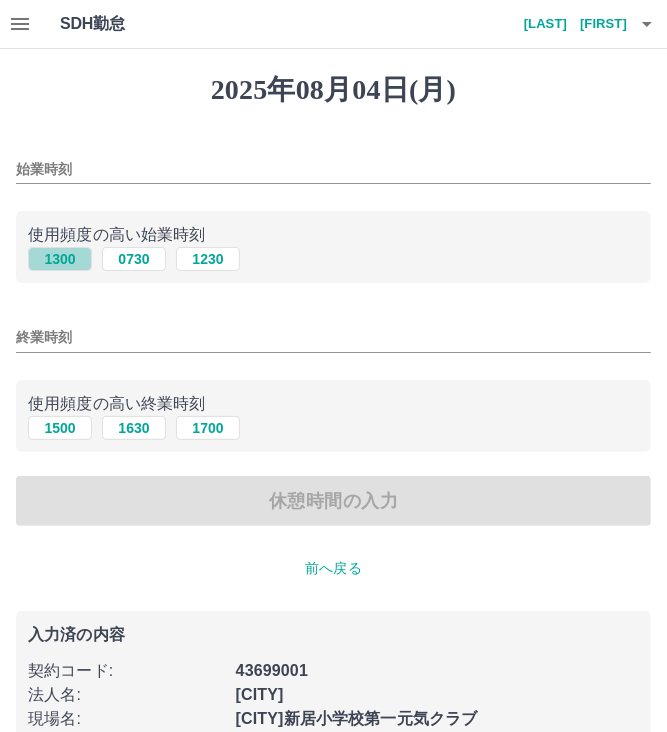click on "1300" at bounding box center [60, 259] 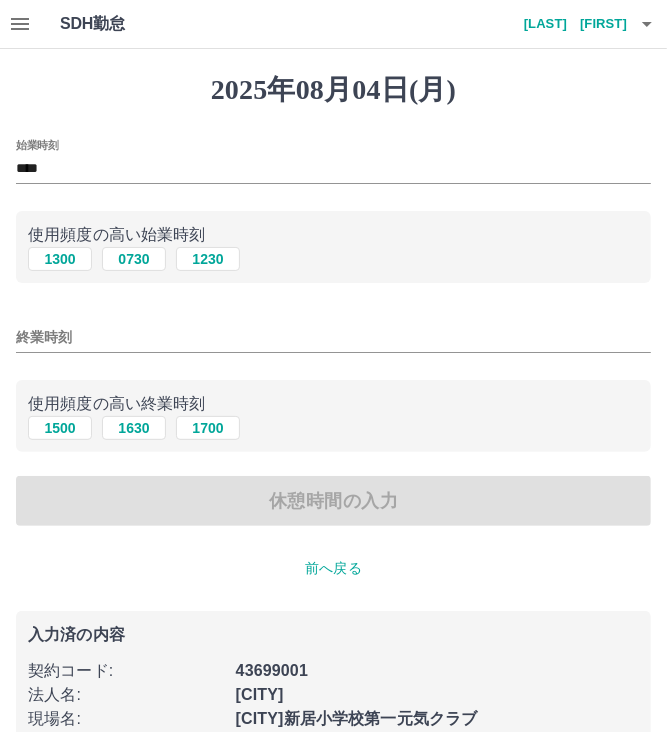 type 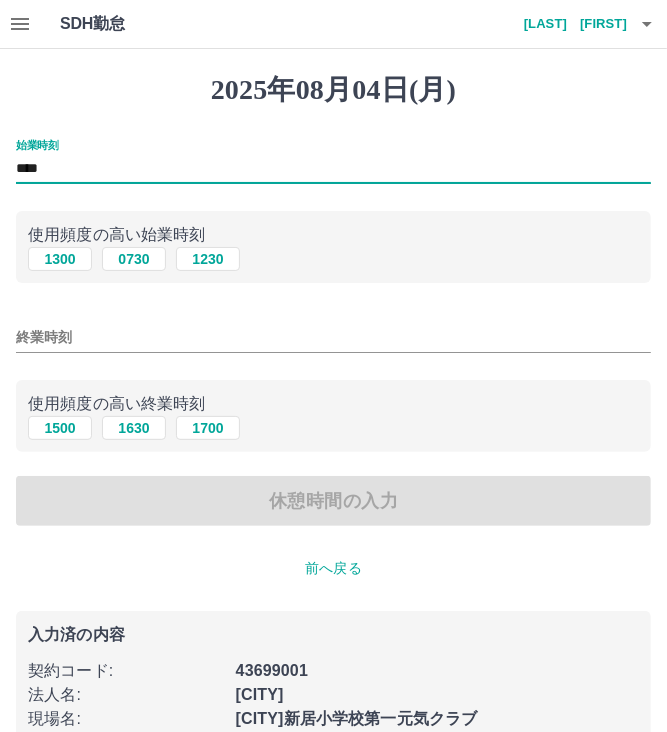 click on "****" at bounding box center (333, 169) 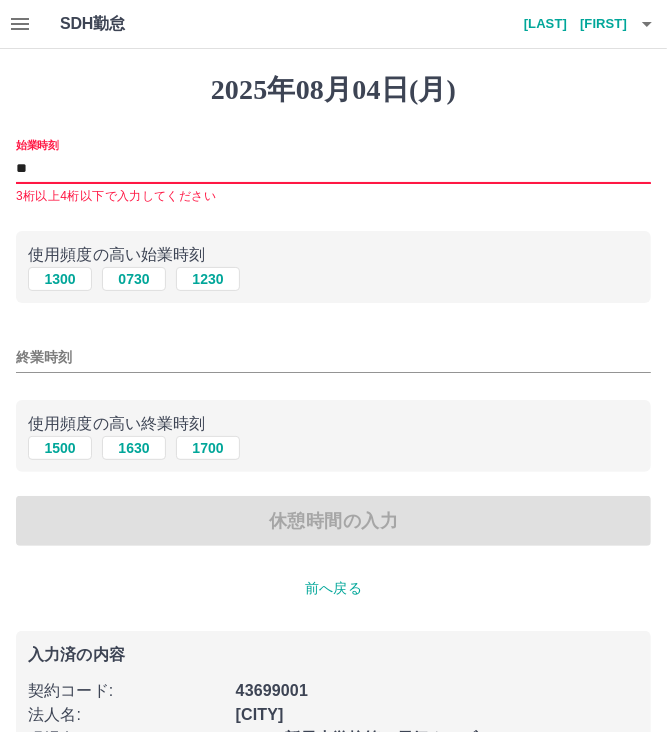 type on "*" 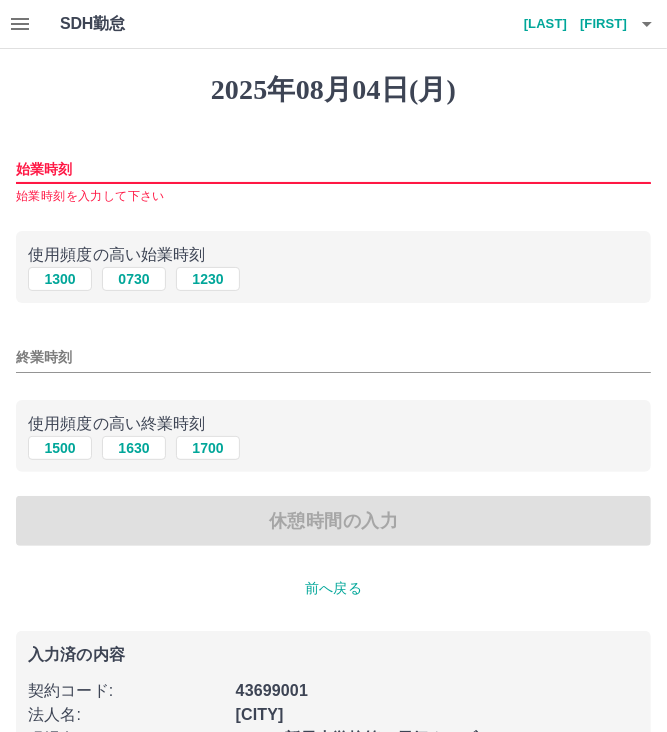 type on "*" 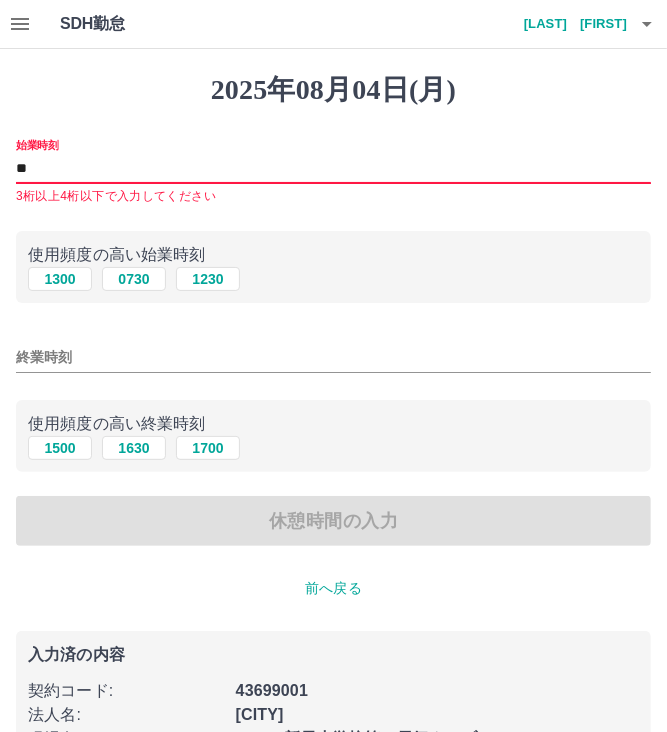click on "**" at bounding box center [333, 169] 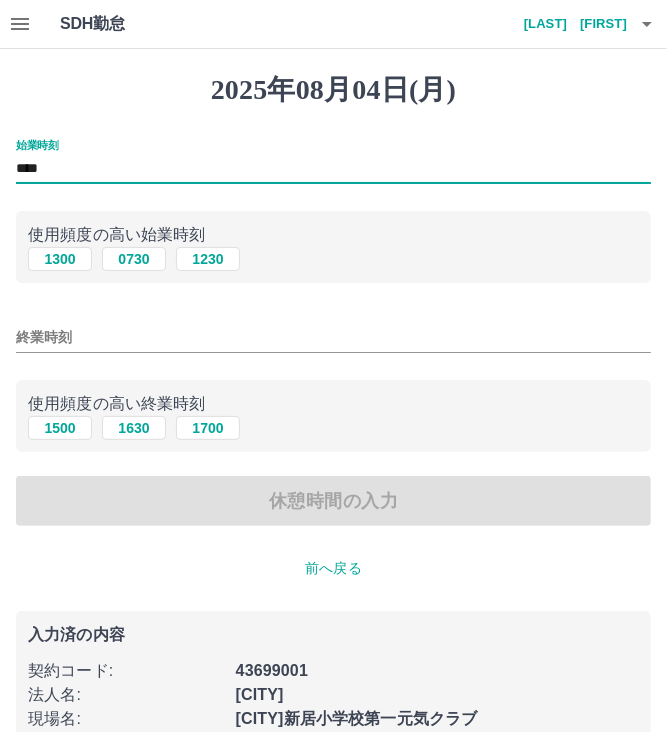 type on "****" 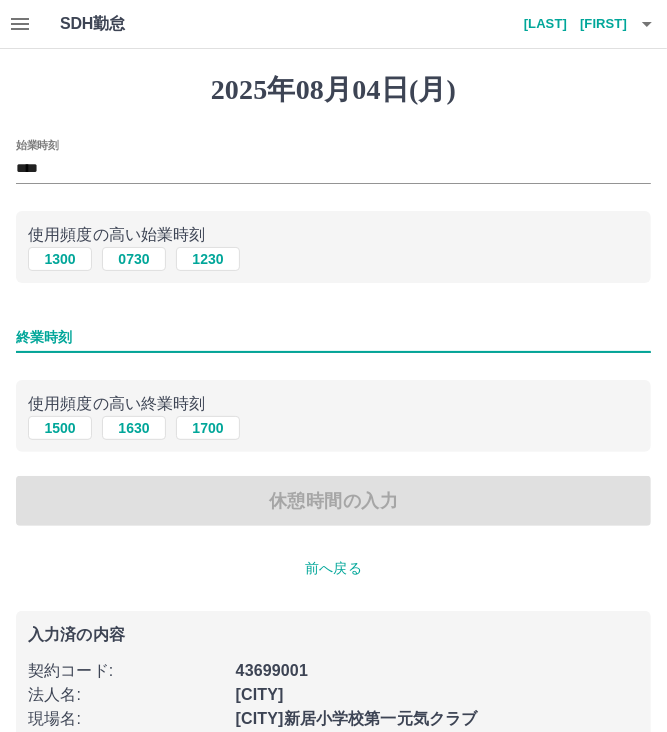 click on "終業時刻" at bounding box center [333, 337] 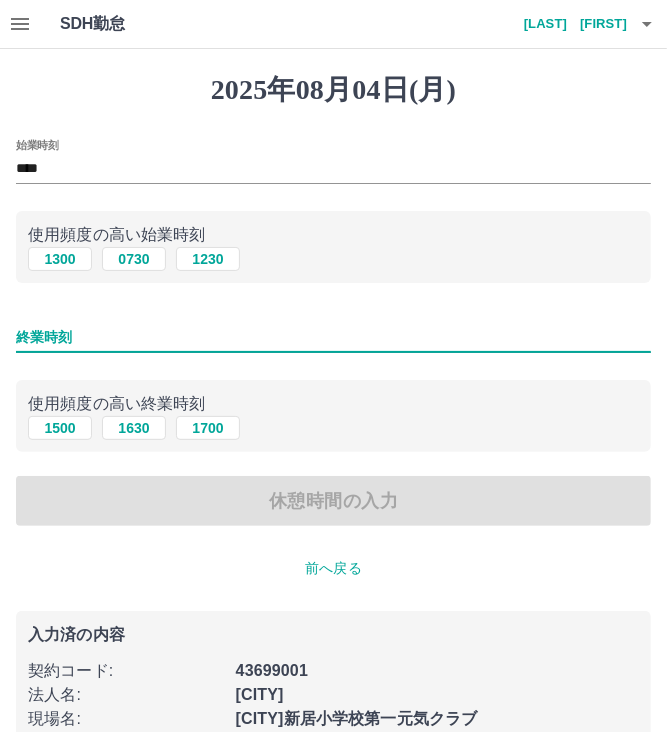 type on "****" 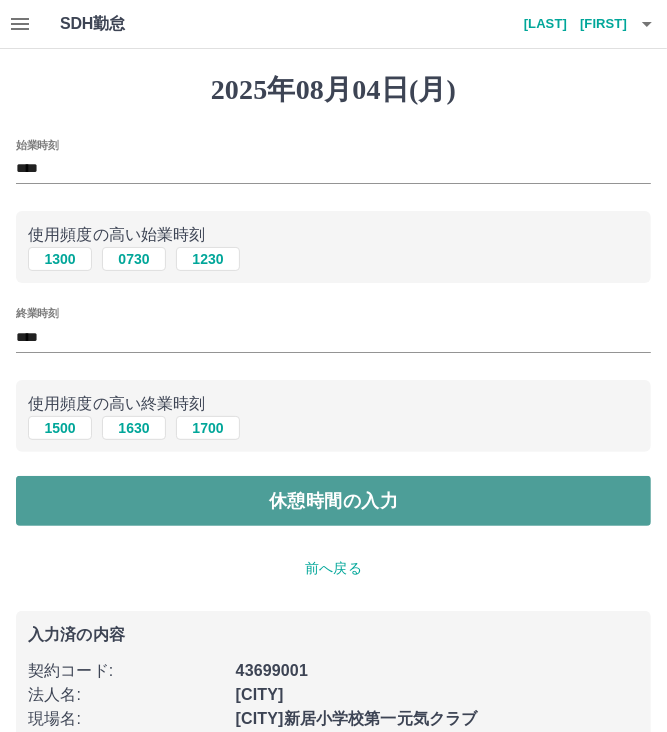 click on "休憩時間の入力" at bounding box center [333, 501] 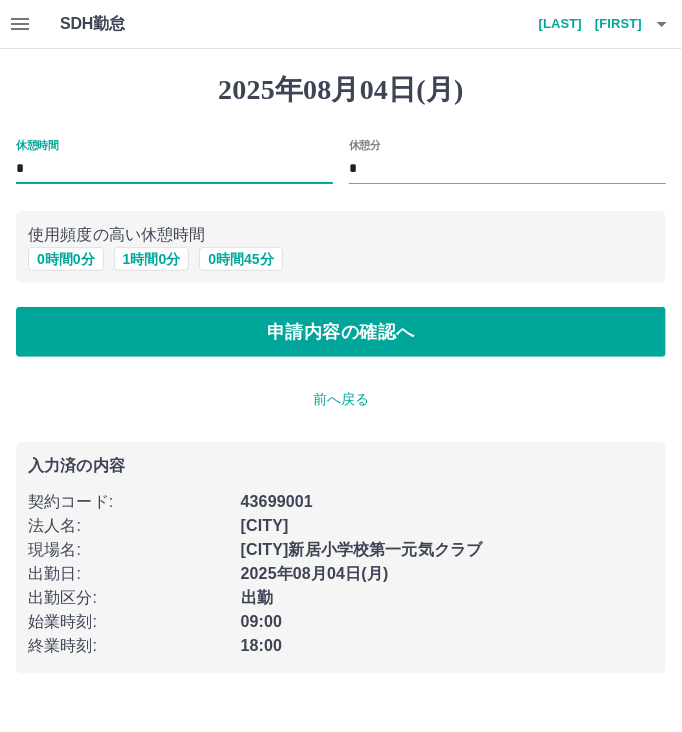 click on "*" at bounding box center (174, 169) 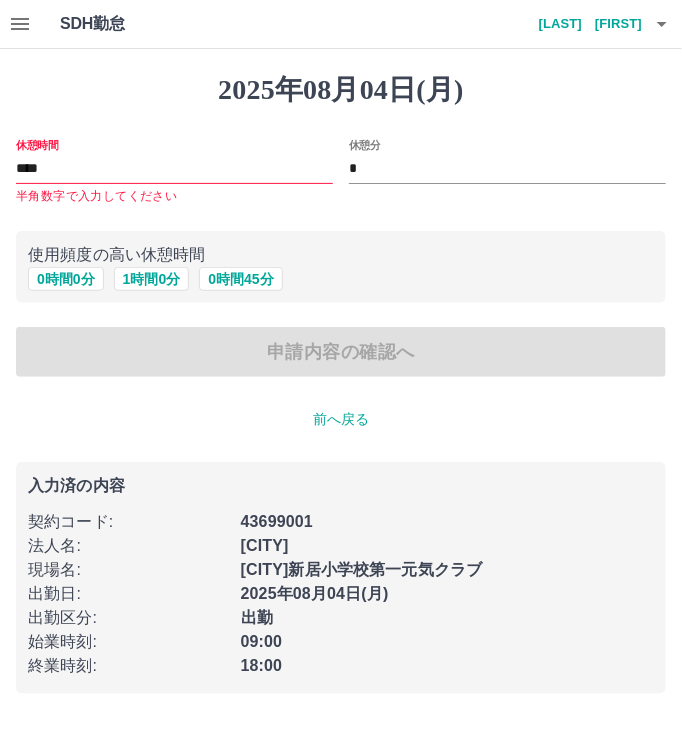 click on "申請内容の確認へ" at bounding box center (341, 352) 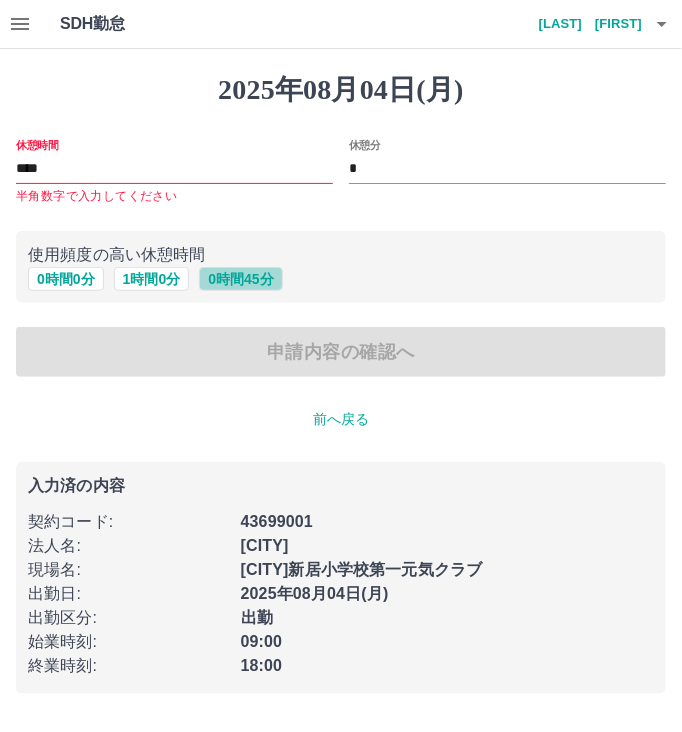 click on "0 時間 45 分" at bounding box center (240, 279) 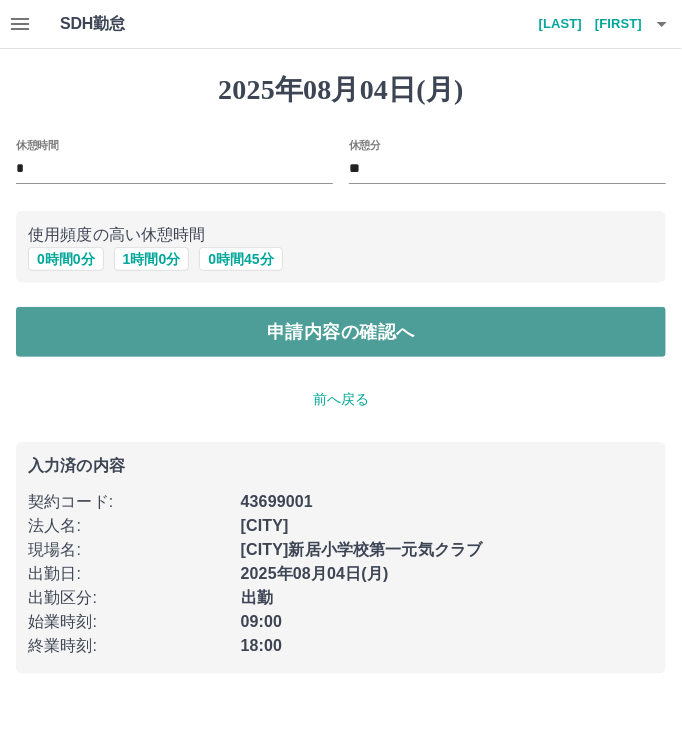 click on "申請内容の確認へ" at bounding box center [341, 332] 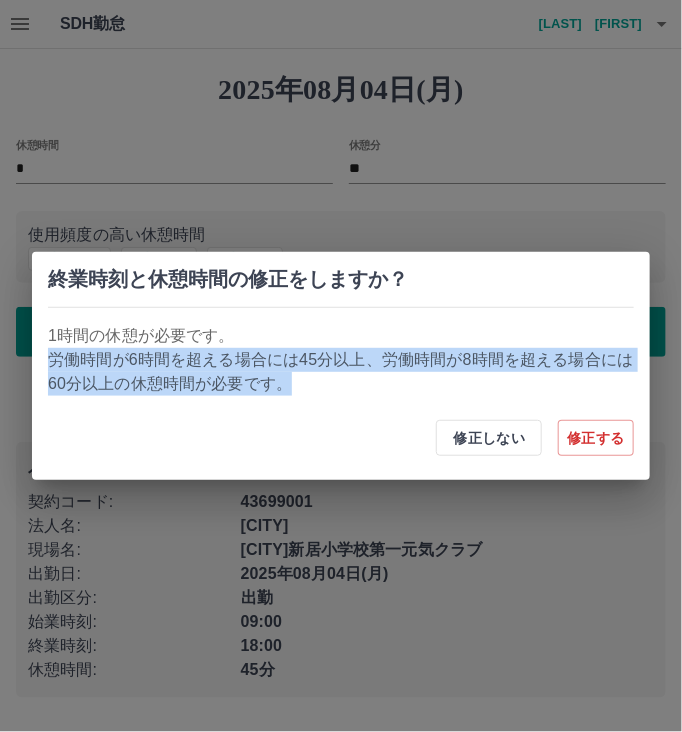 drag, startPoint x: 305, startPoint y: 336, endPoint x: 385, endPoint y: 375, distance: 89 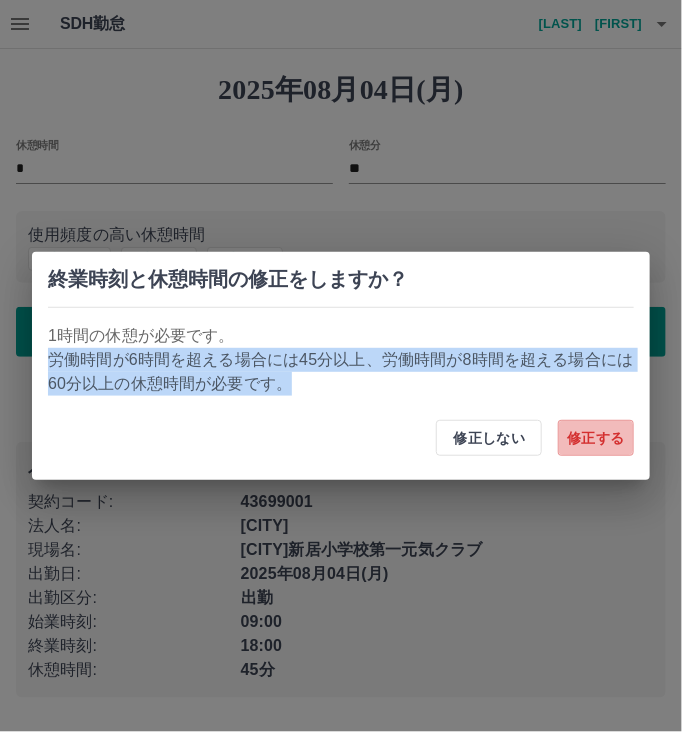 click on "修正する" at bounding box center [596, 438] 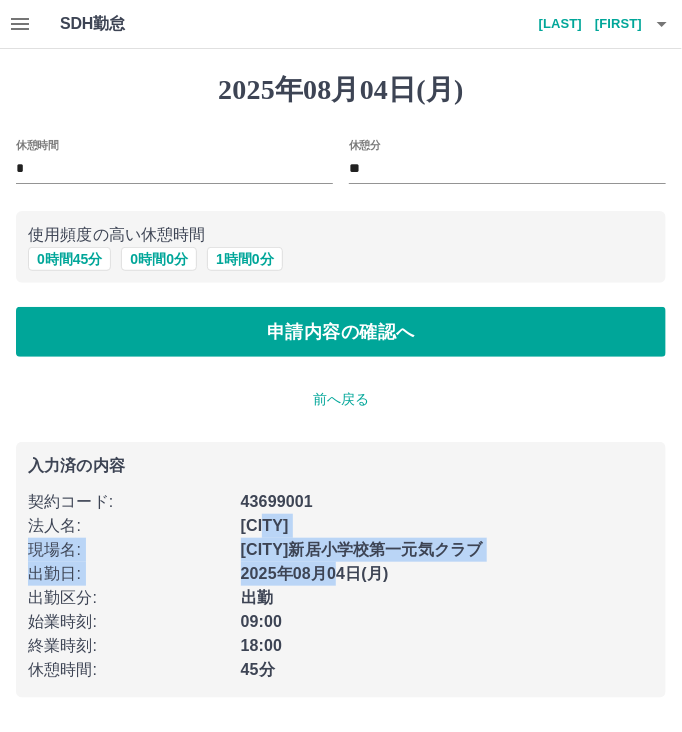 drag, startPoint x: 352, startPoint y: 516, endPoint x: 340, endPoint y: 557, distance: 42.72002 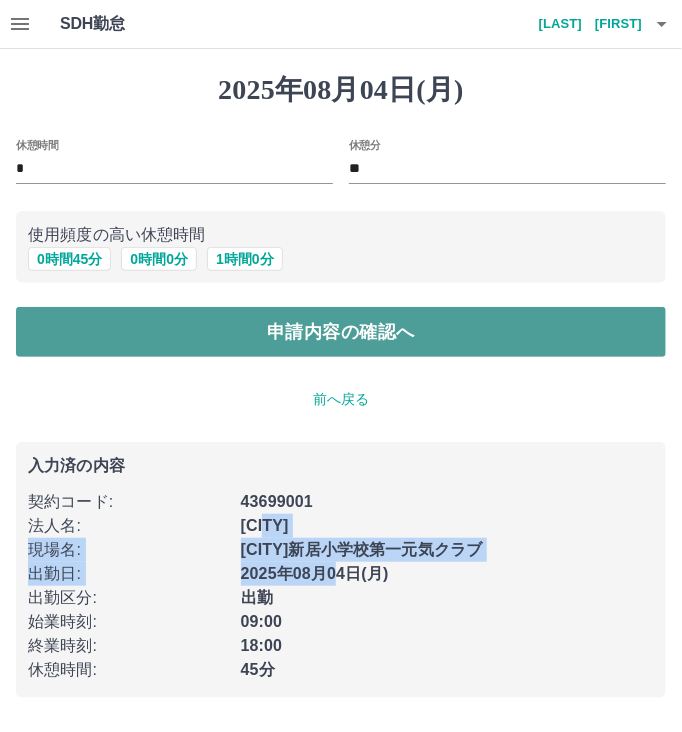 click on "申請内容の確認へ" at bounding box center [341, 332] 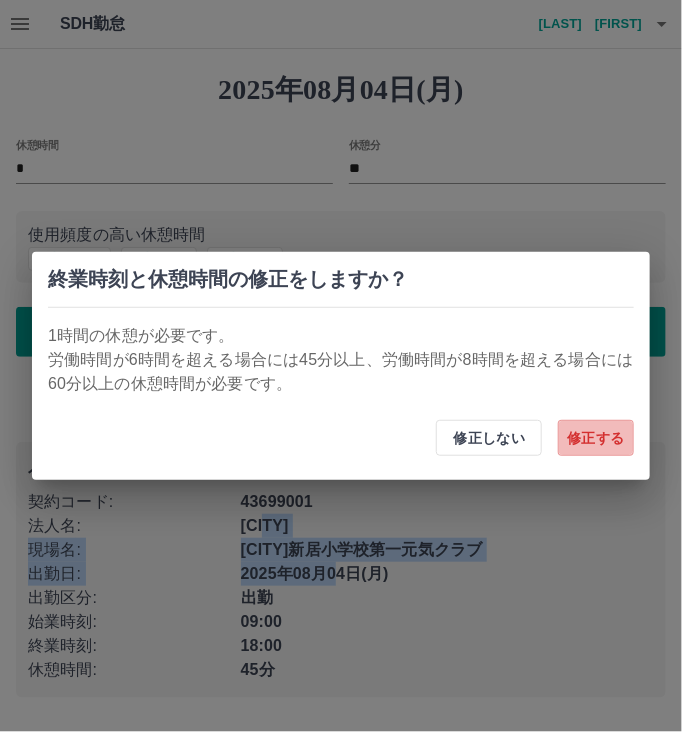 click on "修正する" at bounding box center (596, 438) 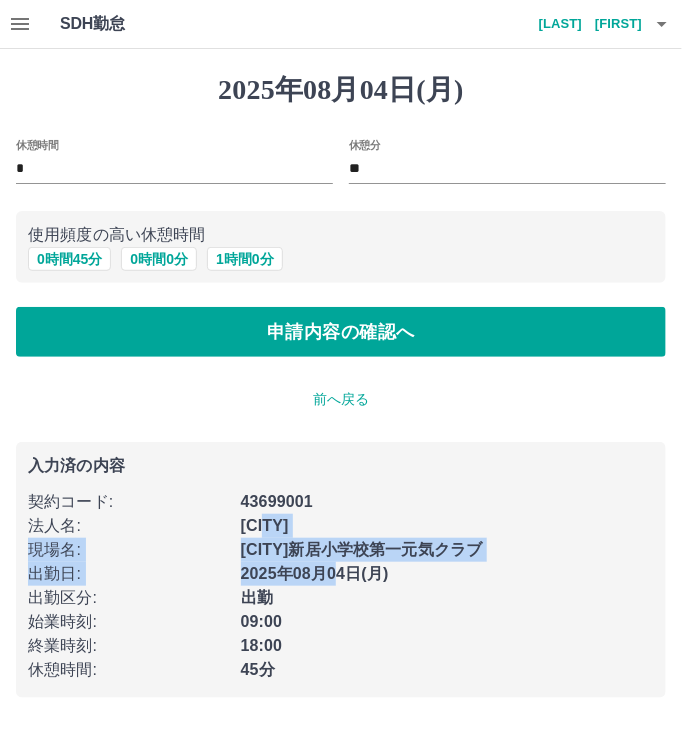 click on "湖西市新居小学校第一元気クラブ" at bounding box center (441, 544) 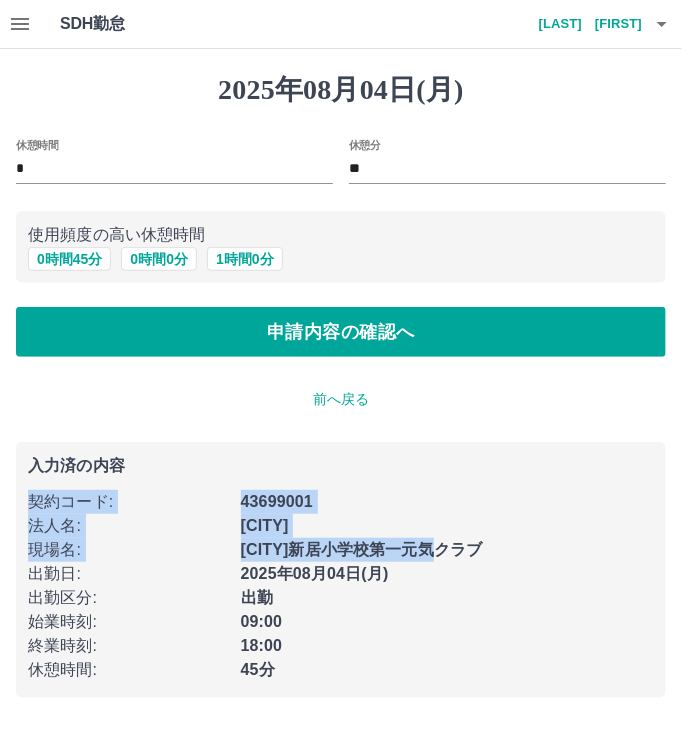 drag, startPoint x: 619, startPoint y: 537, endPoint x: 518, endPoint y: 451, distance: 132.65369 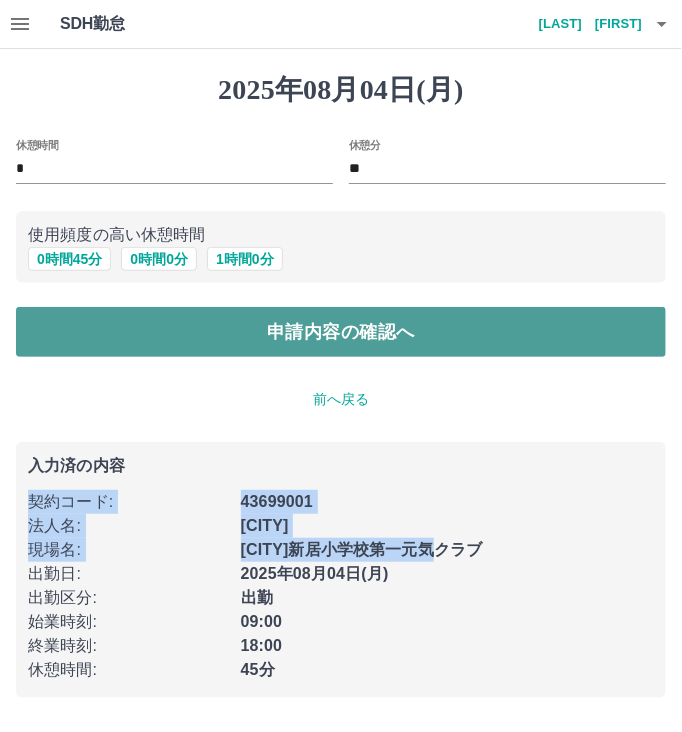 click on "申請内容の確認へ" at bounding box center [341, 332] 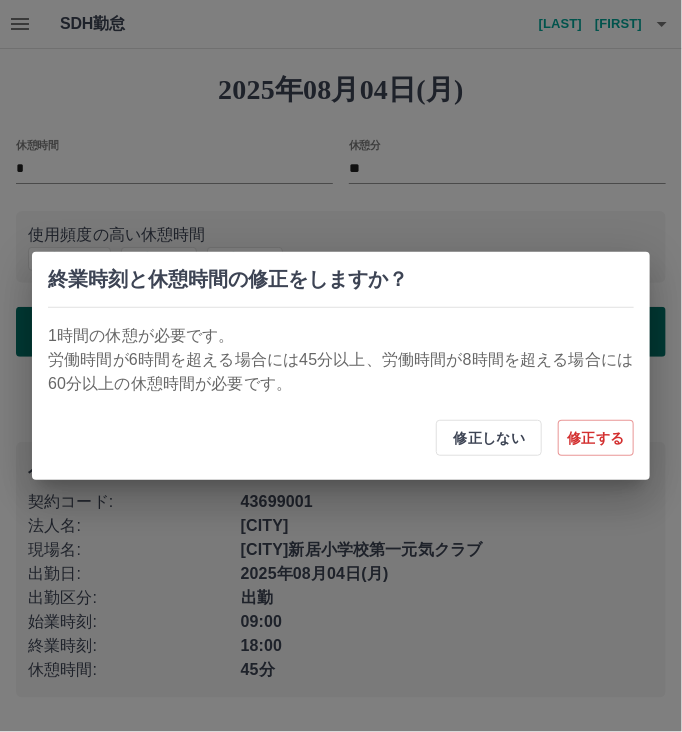 click on "1時間の休憩が必要です。" at bounding box center [341, 336] 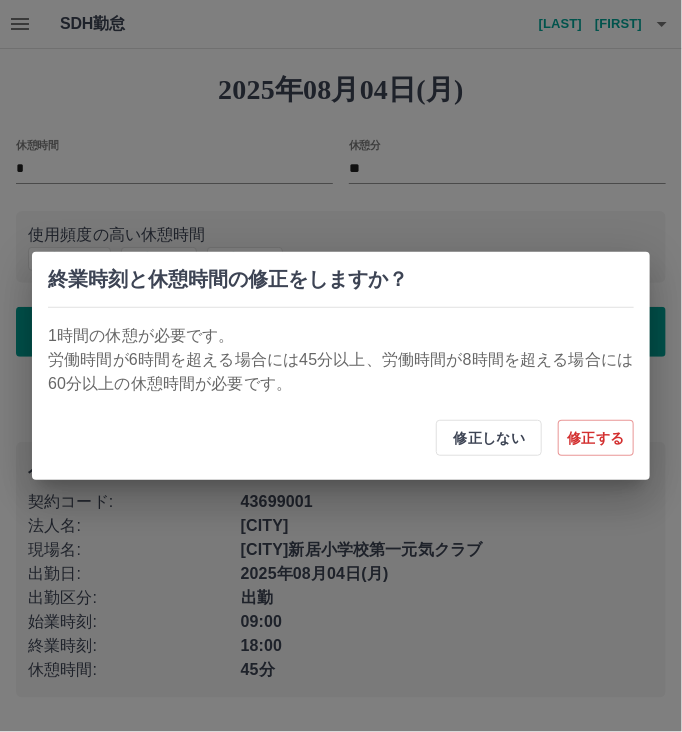 drag, startPoint x: 500, startPoint y: 445, endPoint x: 484, endPoint y: 492, distance: 49.648766 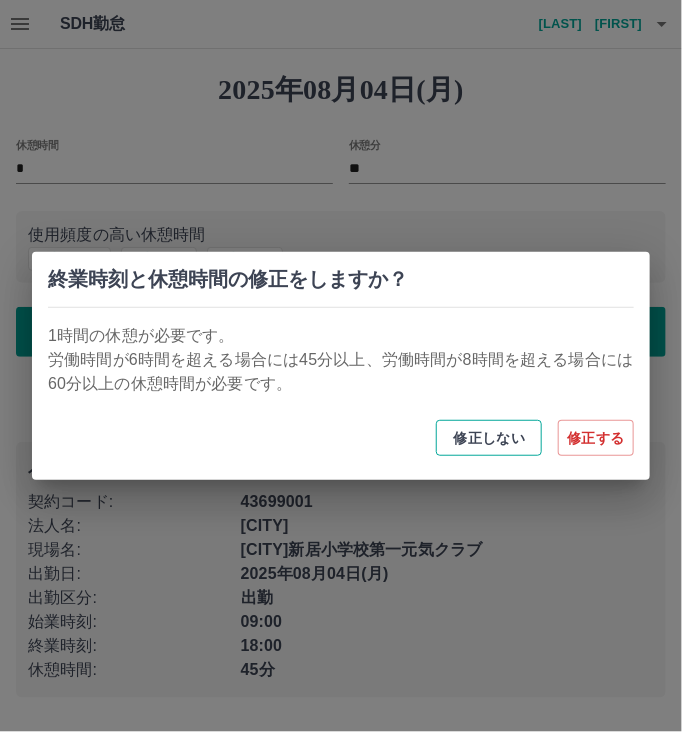 click on "修正しない" at bounding box center (489, 438) 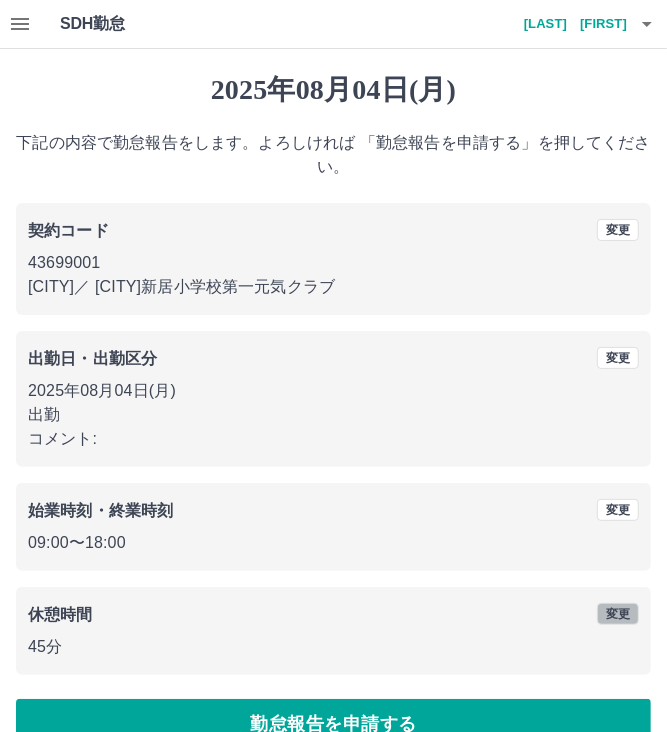 click on "変更" at bounding box center (618, 614) 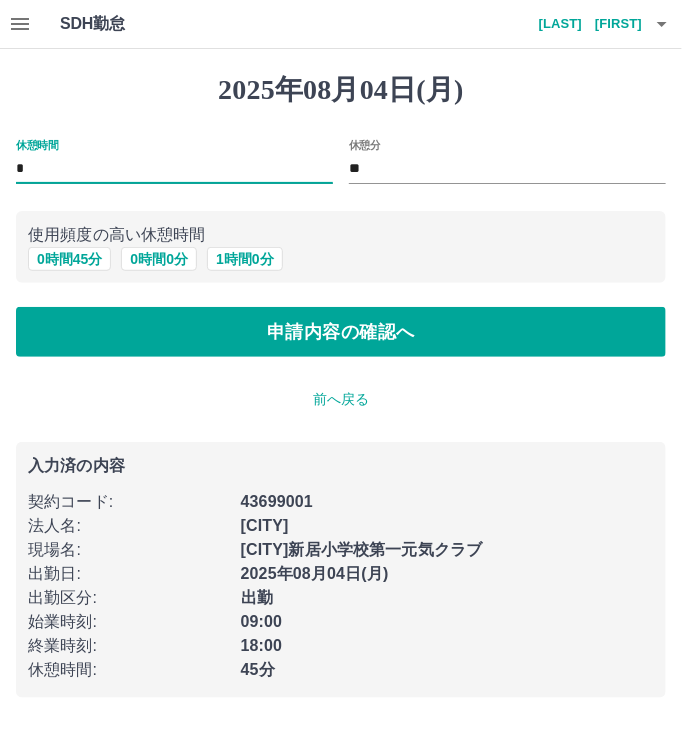 click on "*" at bounding box center (174, 169) 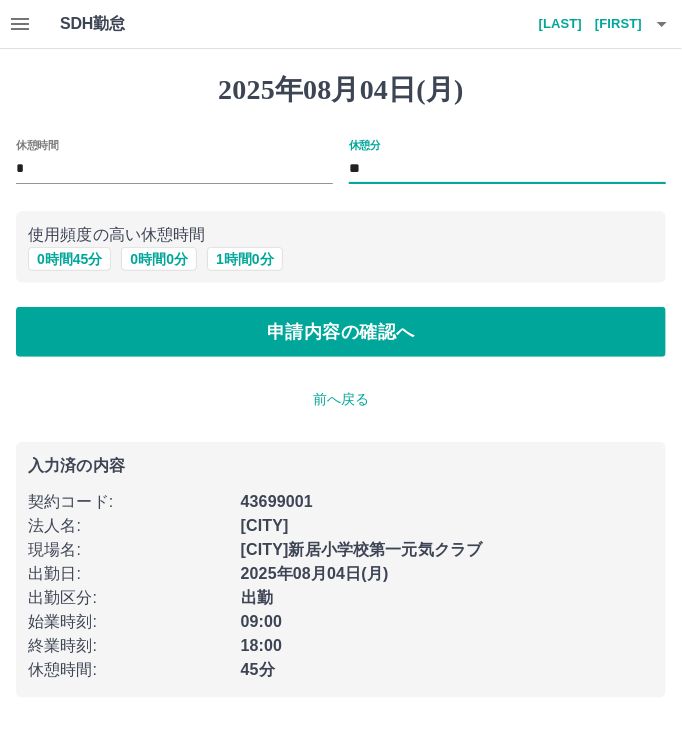 click on "**" at bounding box center (507, 169) 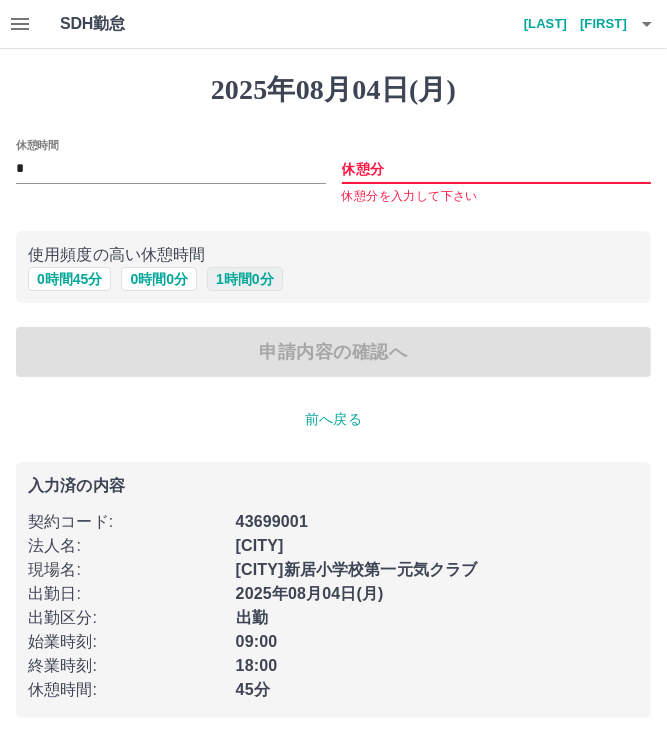 type 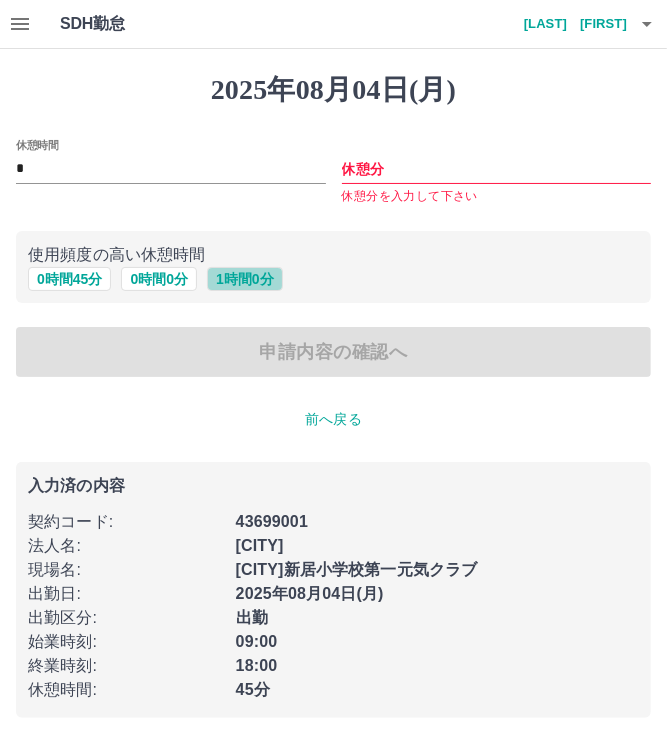 click on "1 時間 0 分" at bounding box center (245, 279) 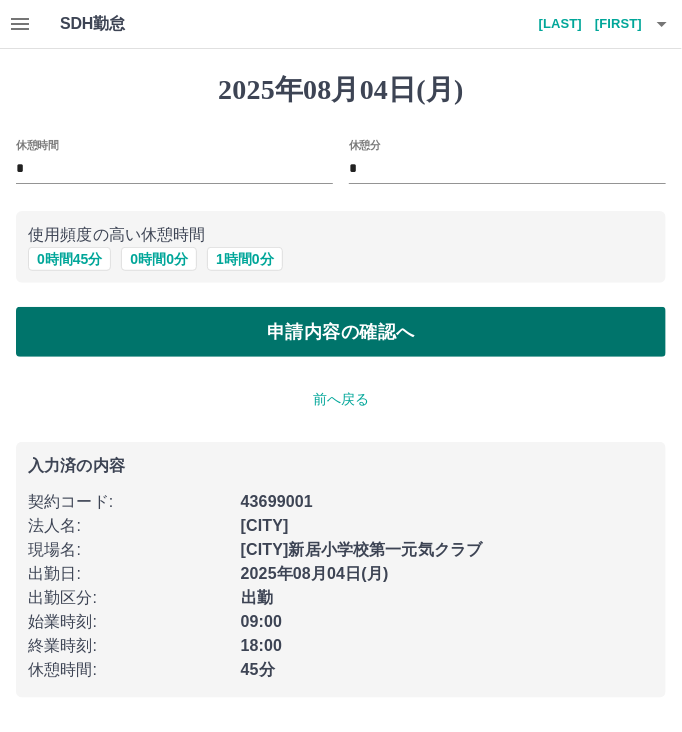 click on "申請内容の確認へ" at bounding box center (341, 332) 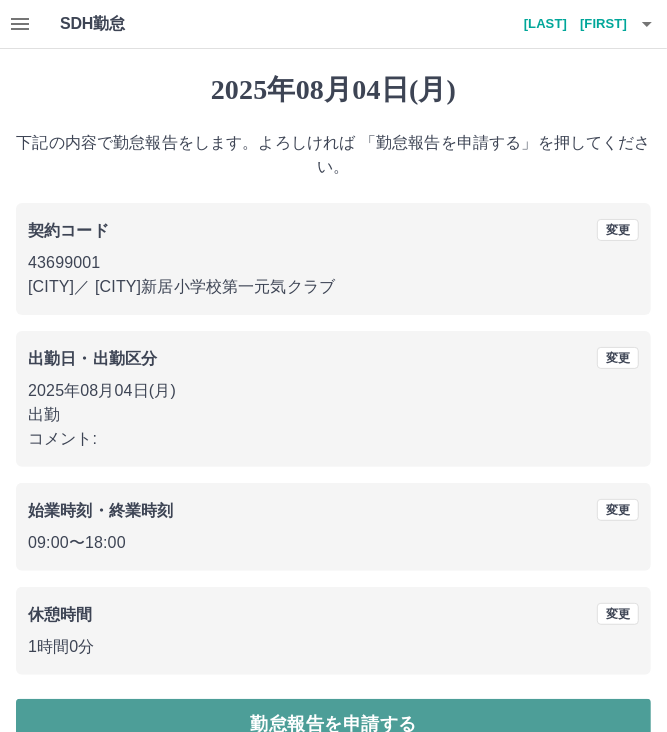 click on "勤怠報告を申請する" at bounding box center (333, 724) 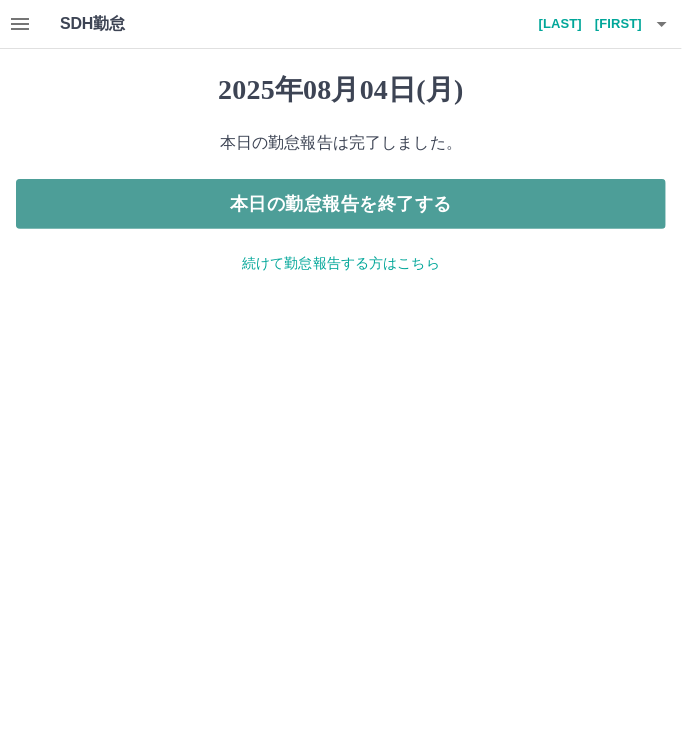 click on "本日の勤怠報告を終了する" at bounding box center [341, 204] 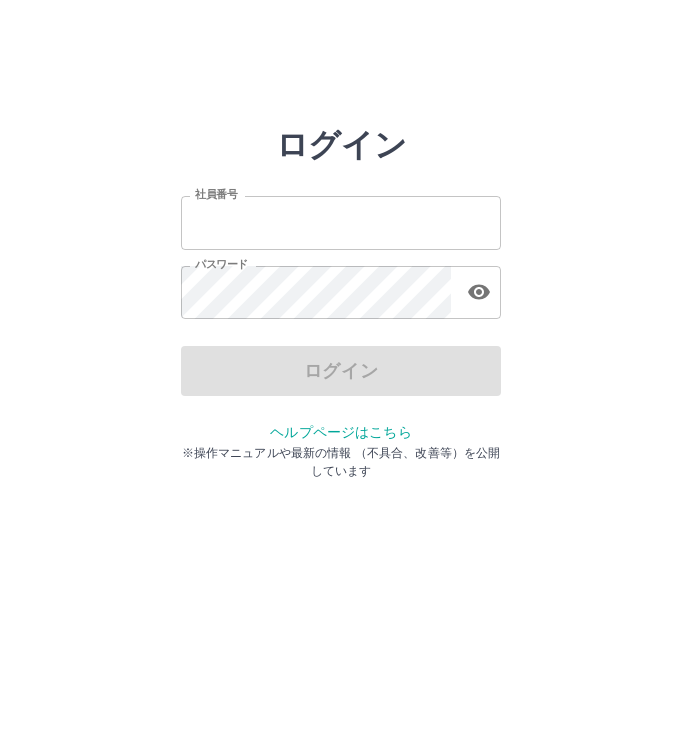 scroll, scrollTop: 0, scrollLeft: 0, axis: both 